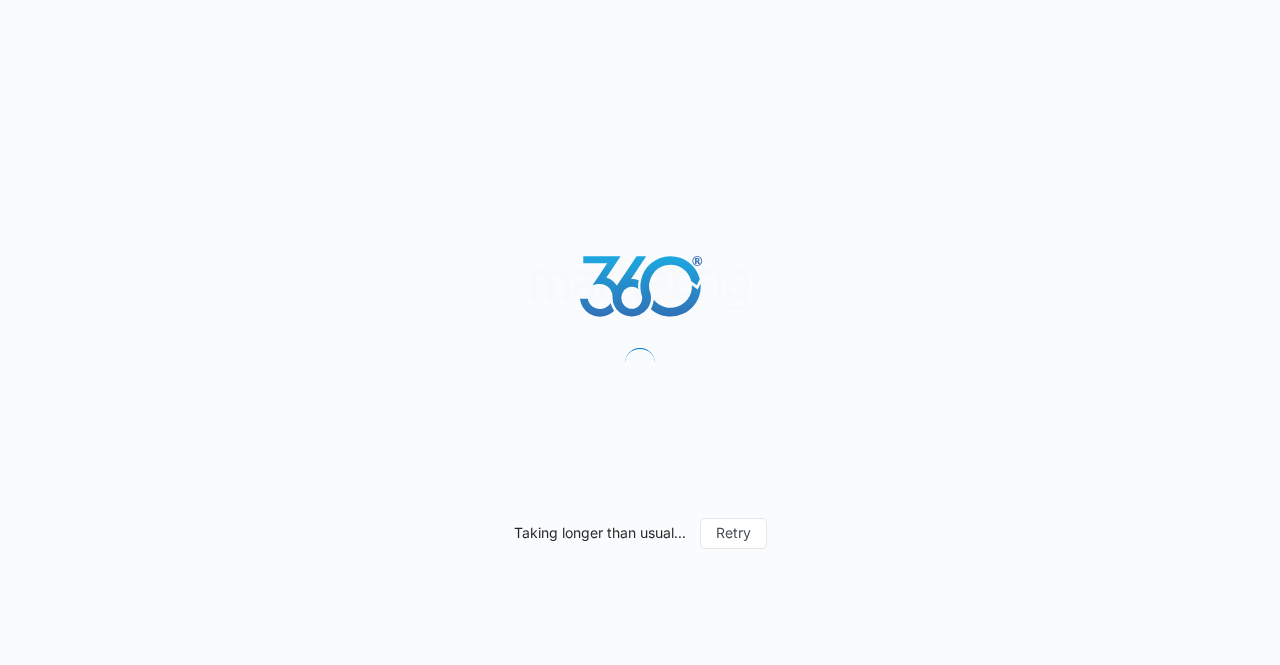 scroll, scrollTop: 0, scrollLeft: 0, axis: both 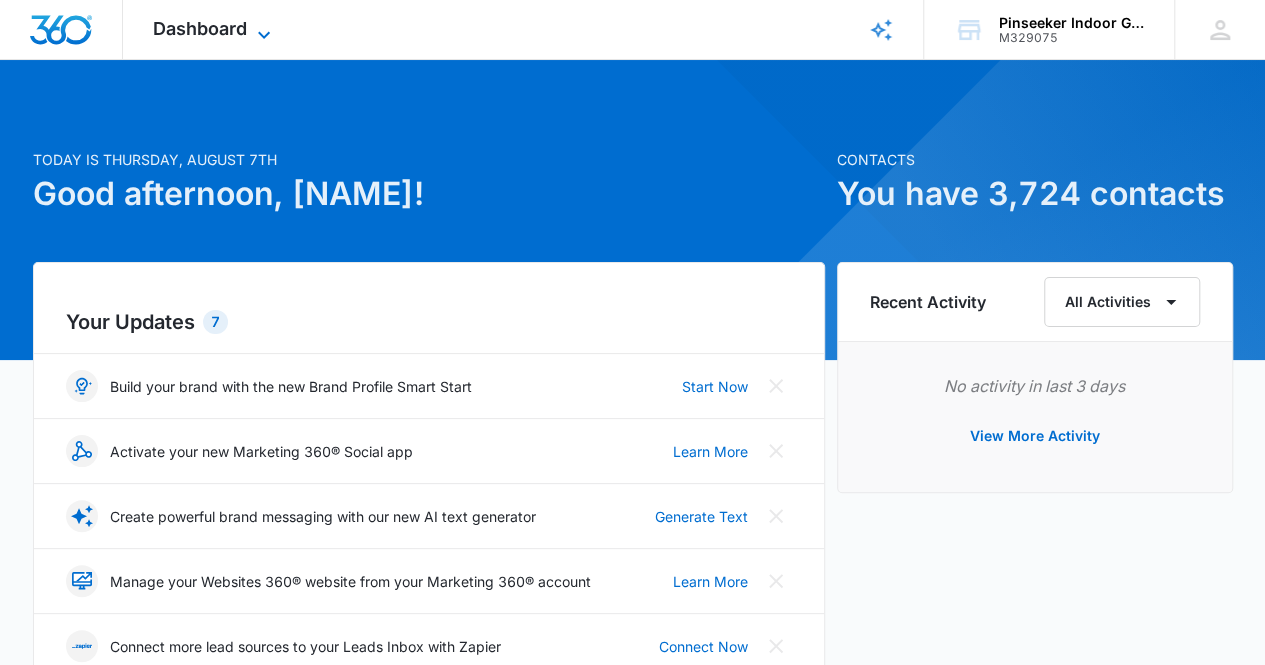 click on "Dashboard" at bounding box center [200, 28] 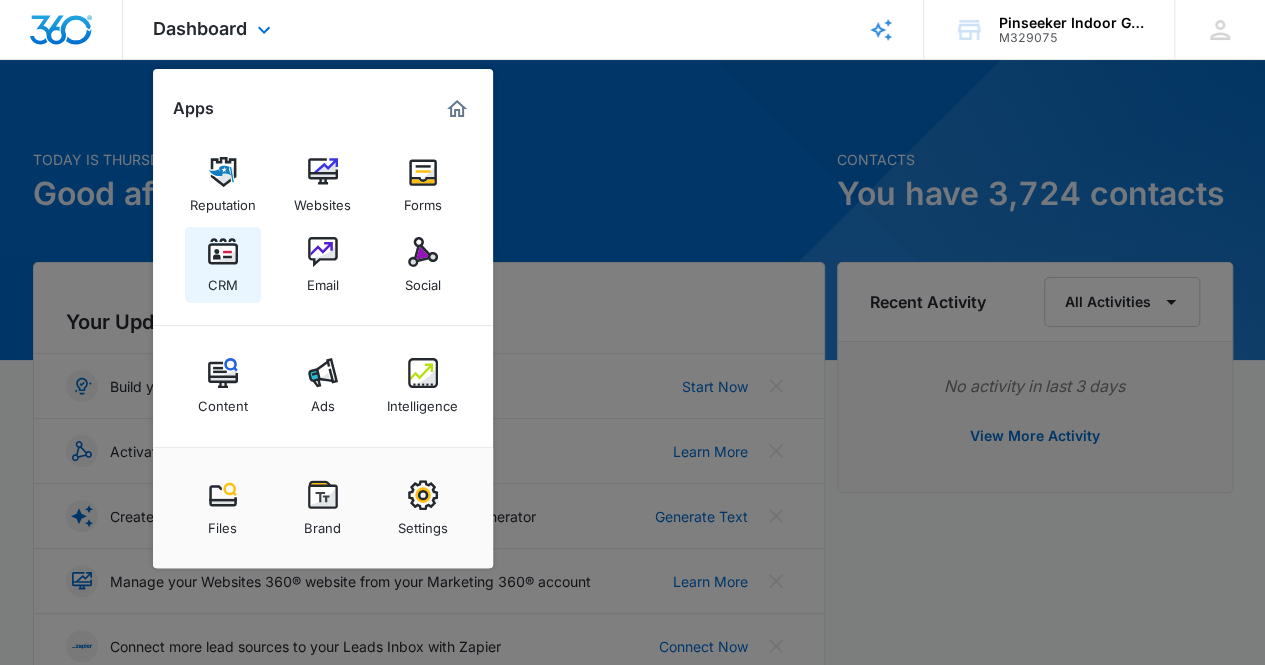 click on "CRM" at bounding box center (223, 280) 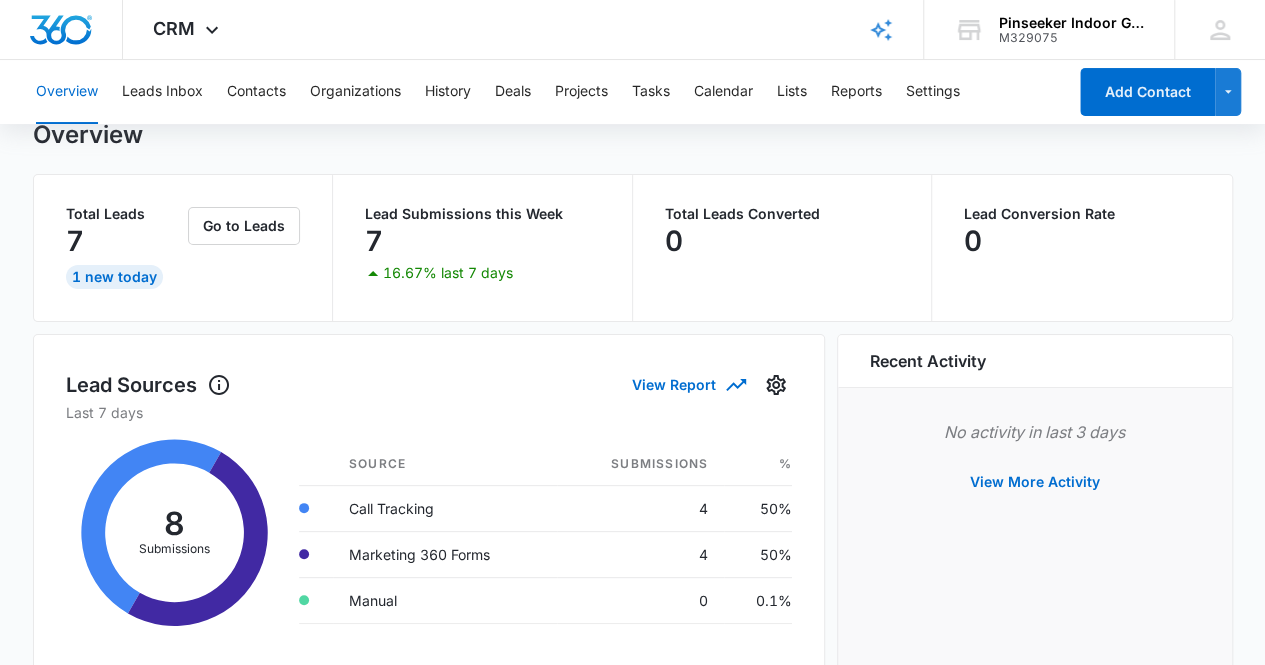 scroll, scrollTop: 100, scrollLeft: 0, axis: vertical 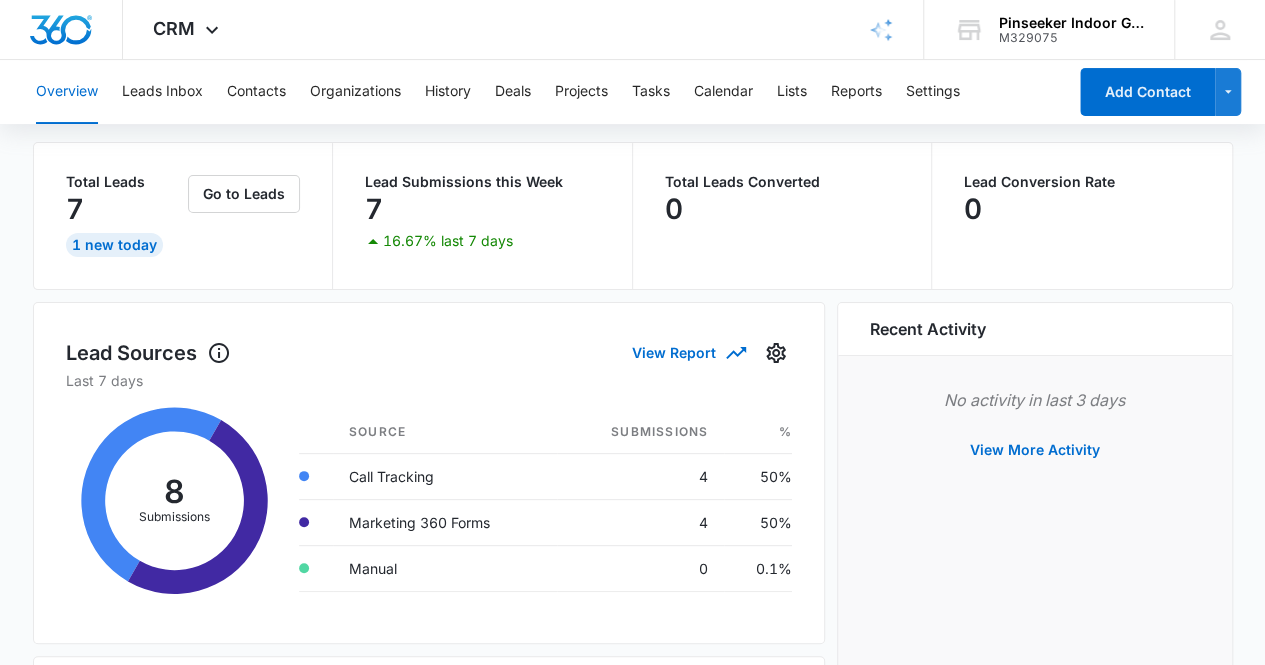 click on "7" at bounding box center [374, 209] 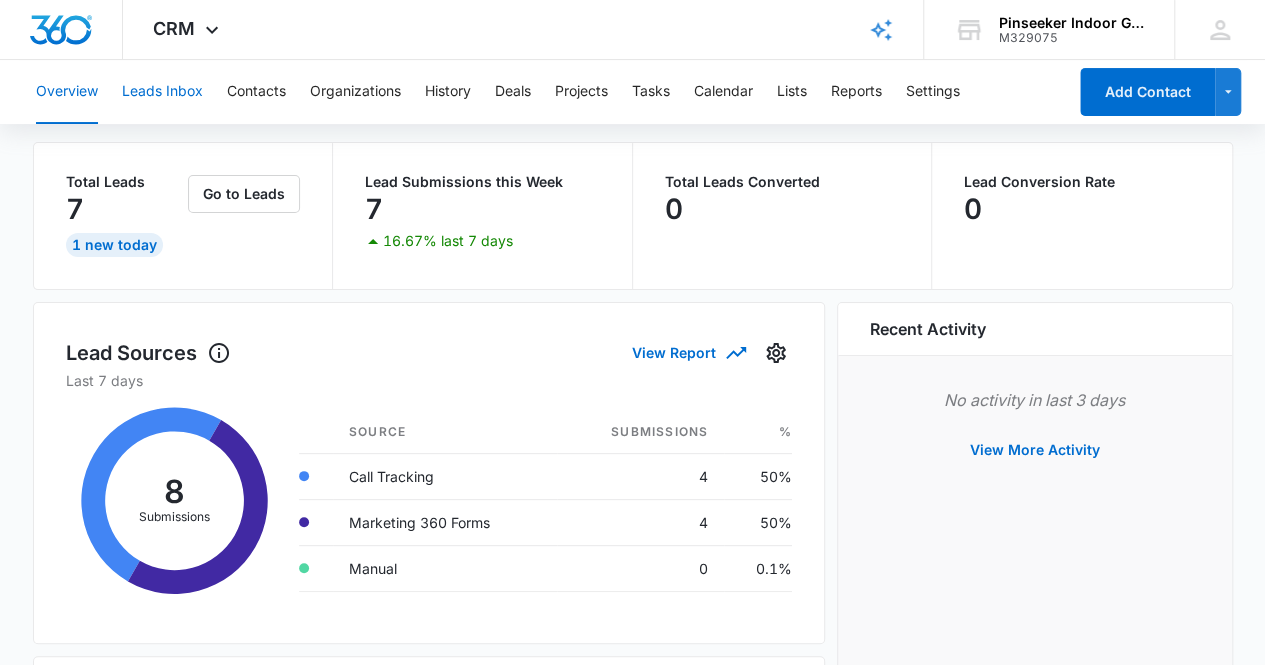 click on "Leads Inbox" at bounding box center [162, 92] 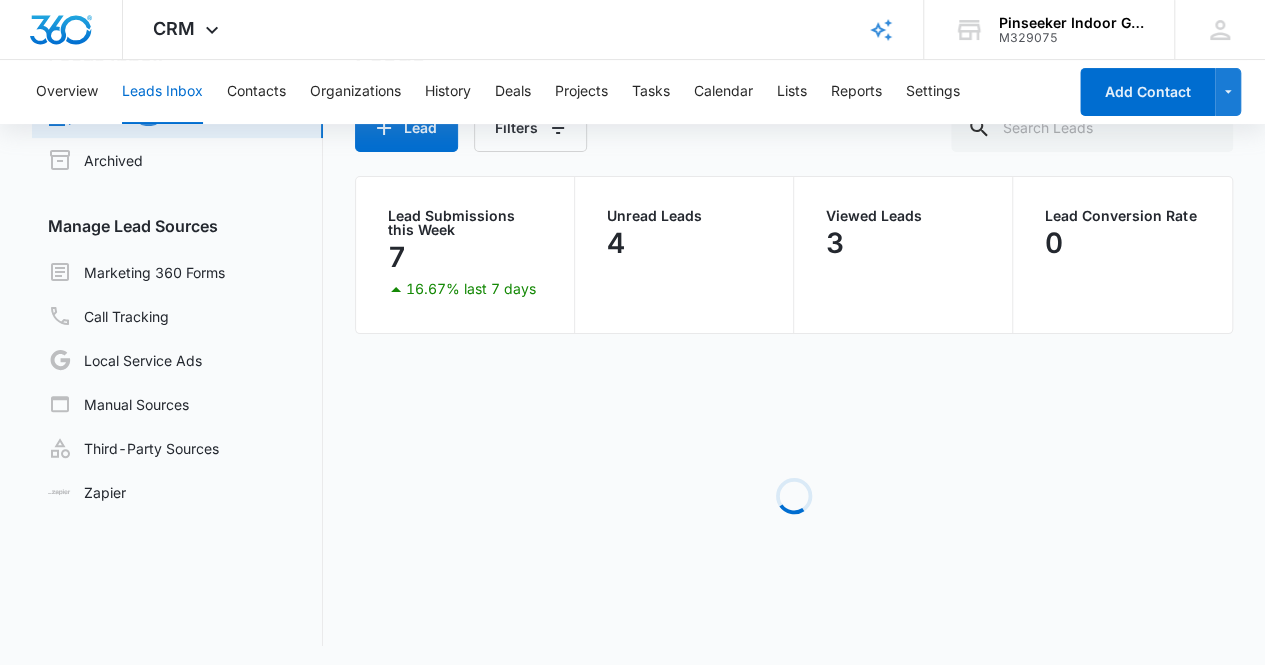 scroll, scrollTop: 112, scrollLeft: 0, axis: vertical 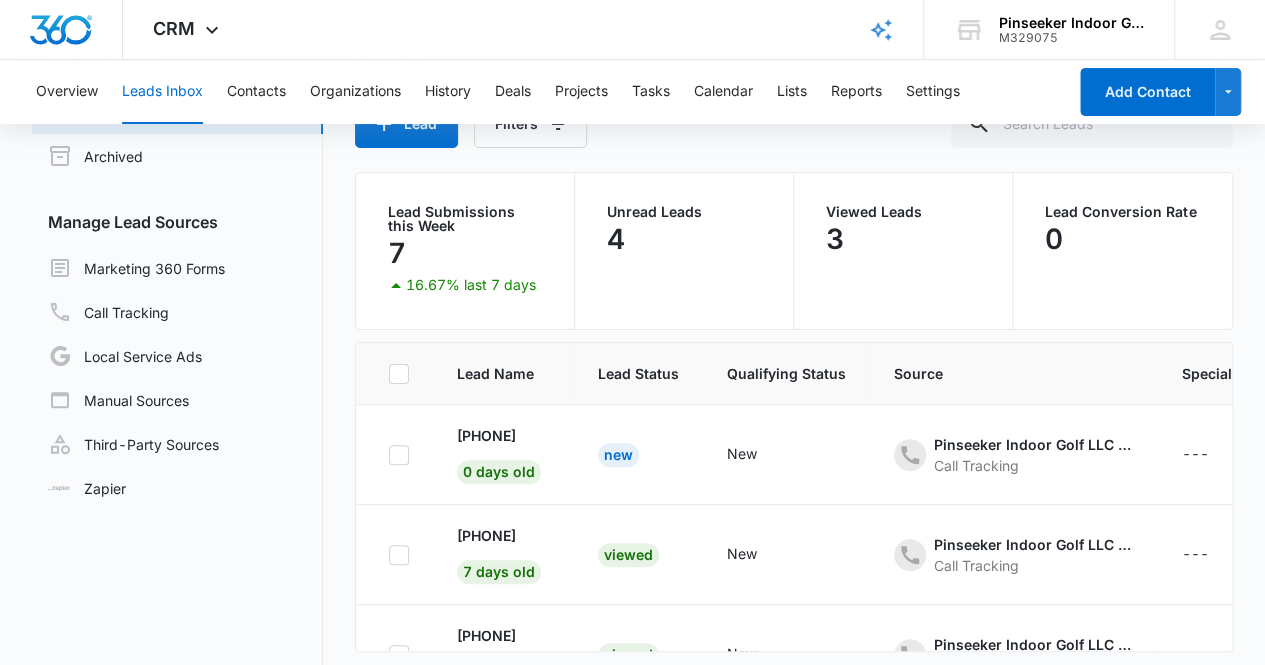 click on "Viewed Leads" at bounding box center (903, 212) 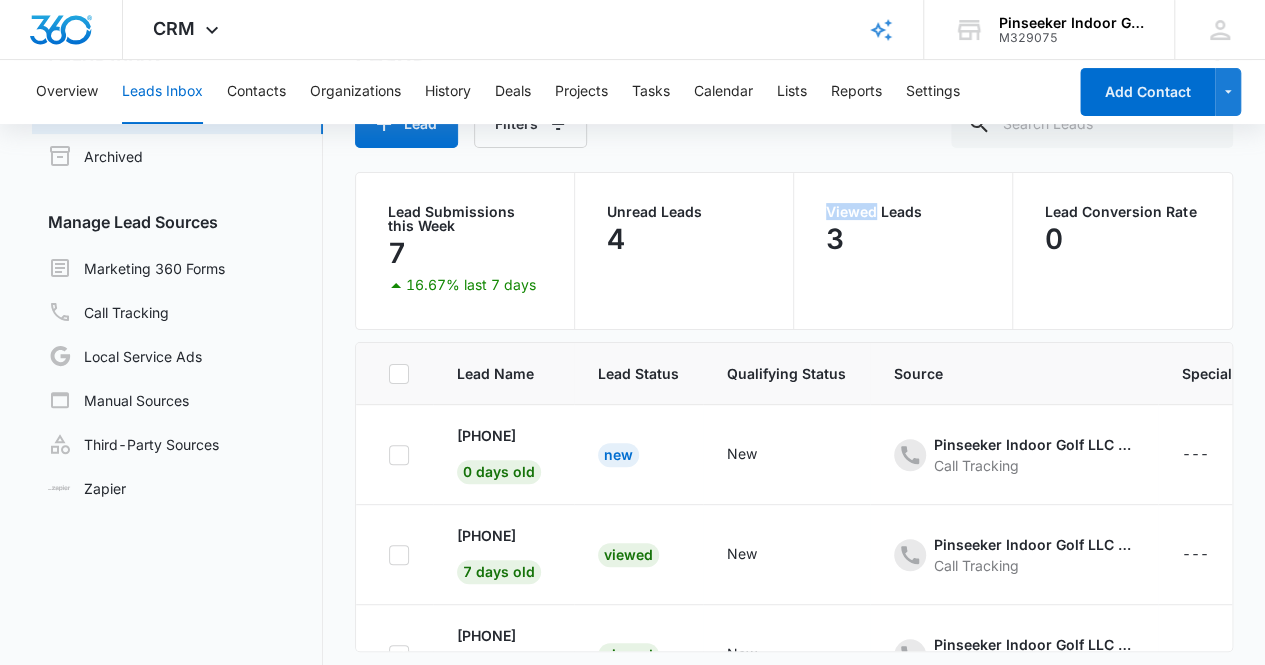 click on "Viewed Leads" at bounding box center [903, 212] 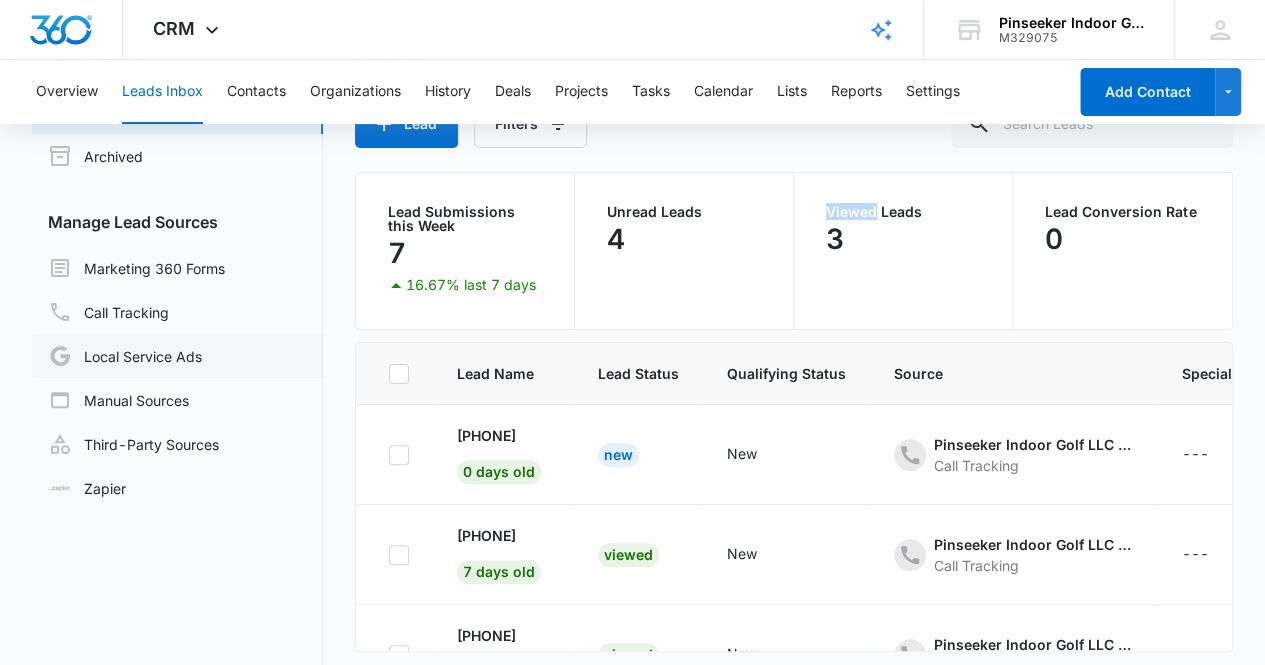 click on "Local Service Ads" at bounding box center [125, 356] 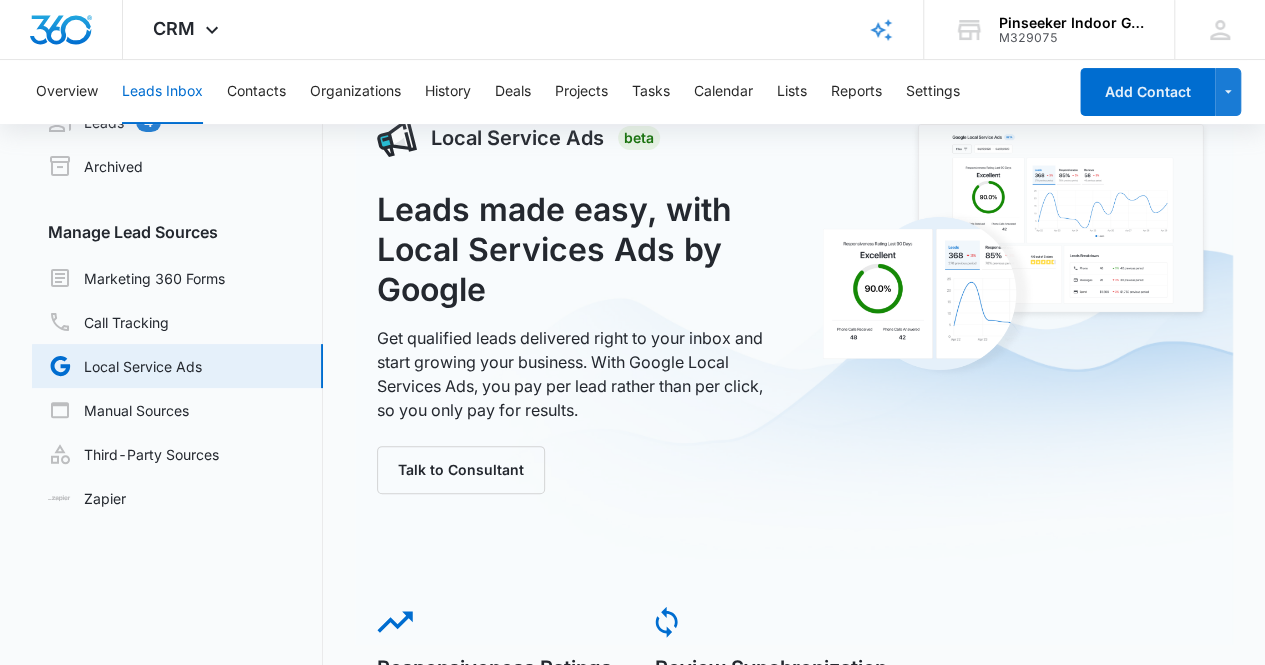 scroll, scrollTop: 300, scrollLeft: 0, axis: vertical 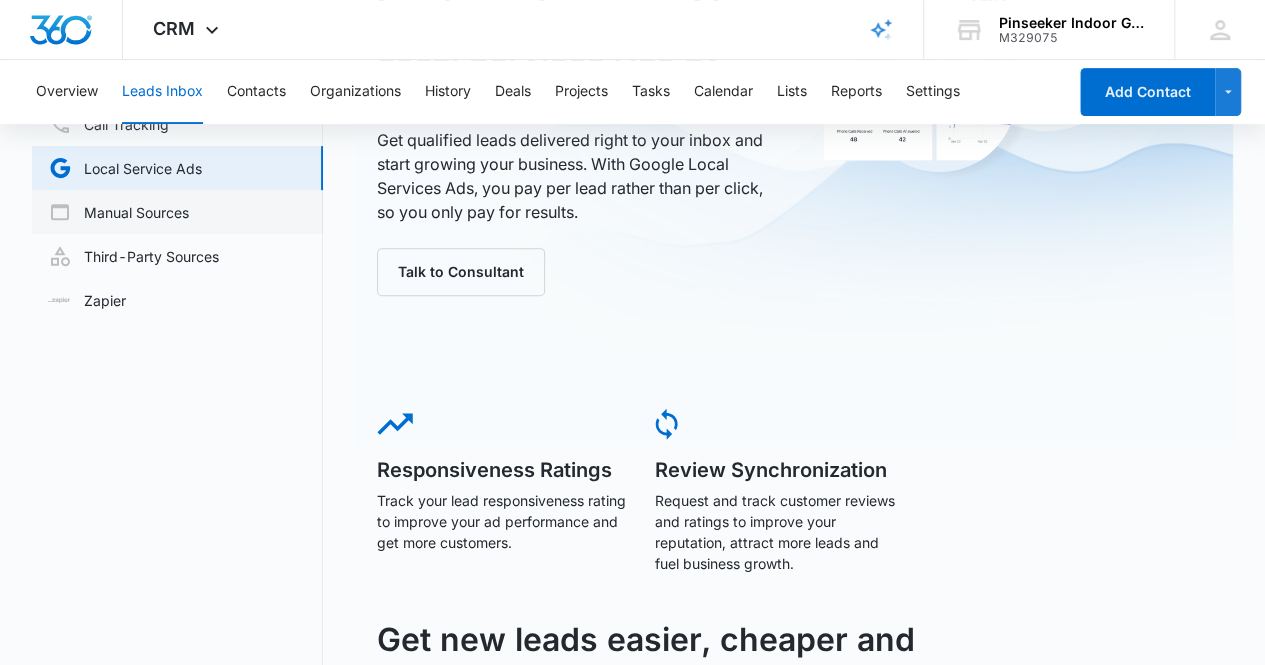 click on "Manual Sources" at bounding box center [118, 212] 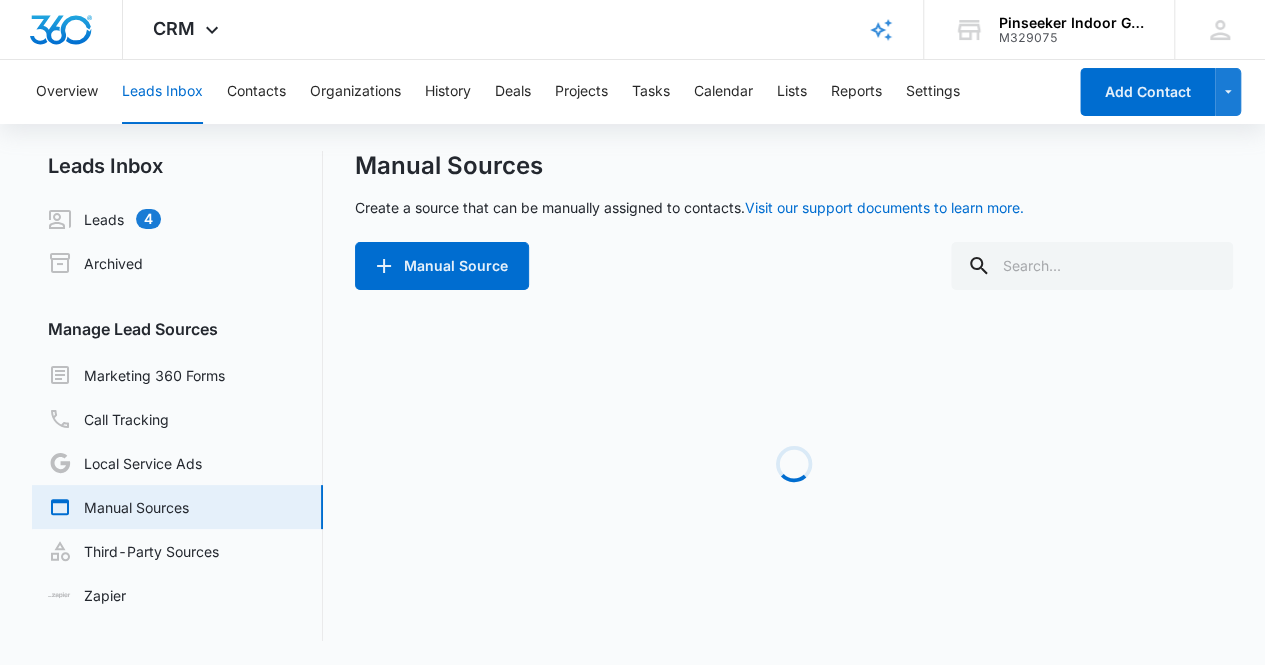 scroll, scrollTop: 0, scrollLeft: 0, axis: both 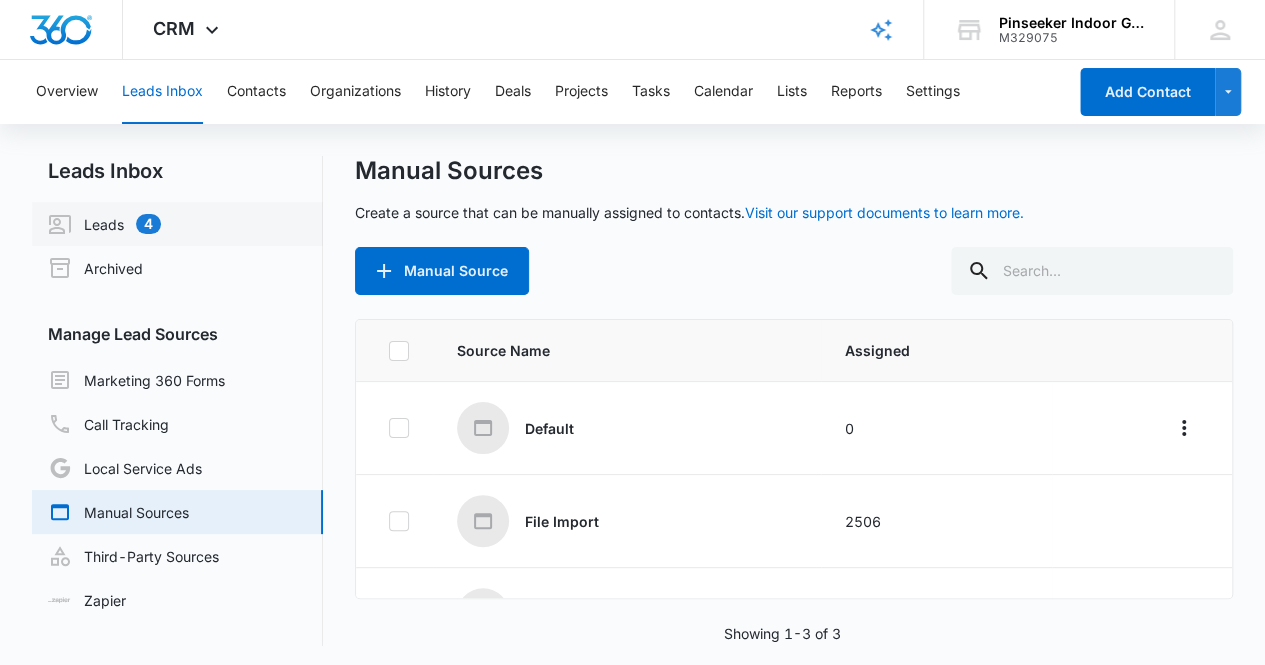 click on "Leads 4" at bounding box center (104, 224) 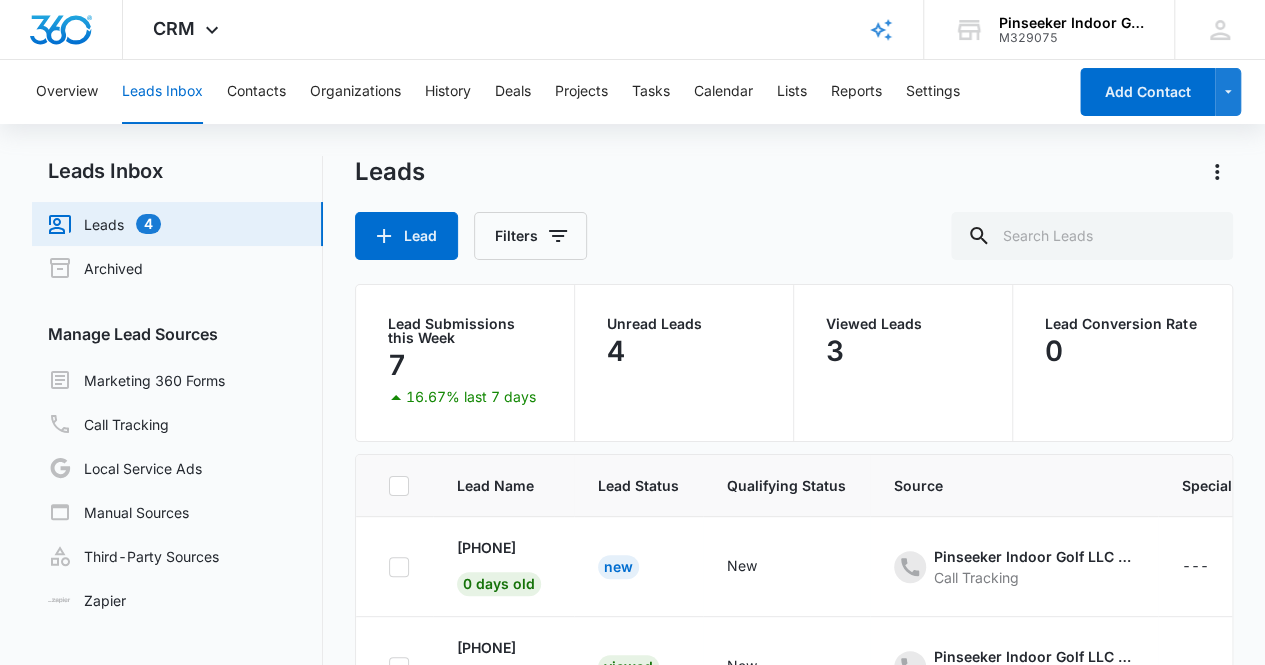click on "Lead Status" at bounding box center [638, 485] 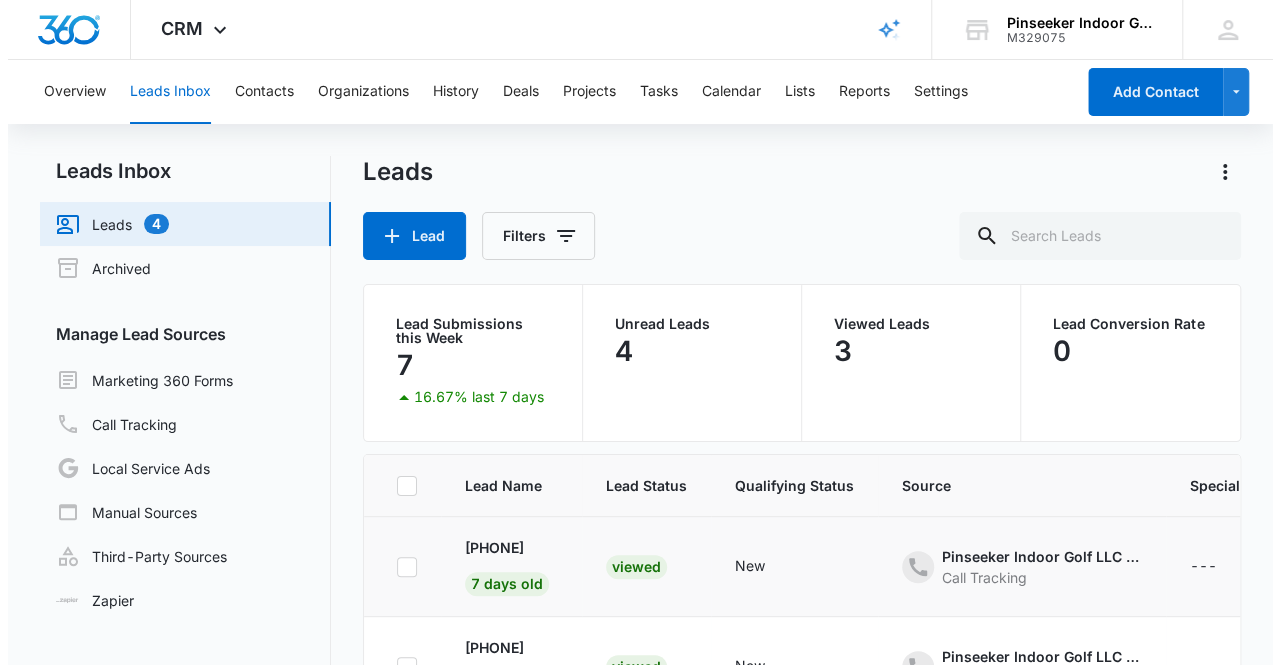 scroll, scrollTop: 0, scrollLeft: 0, axis: both 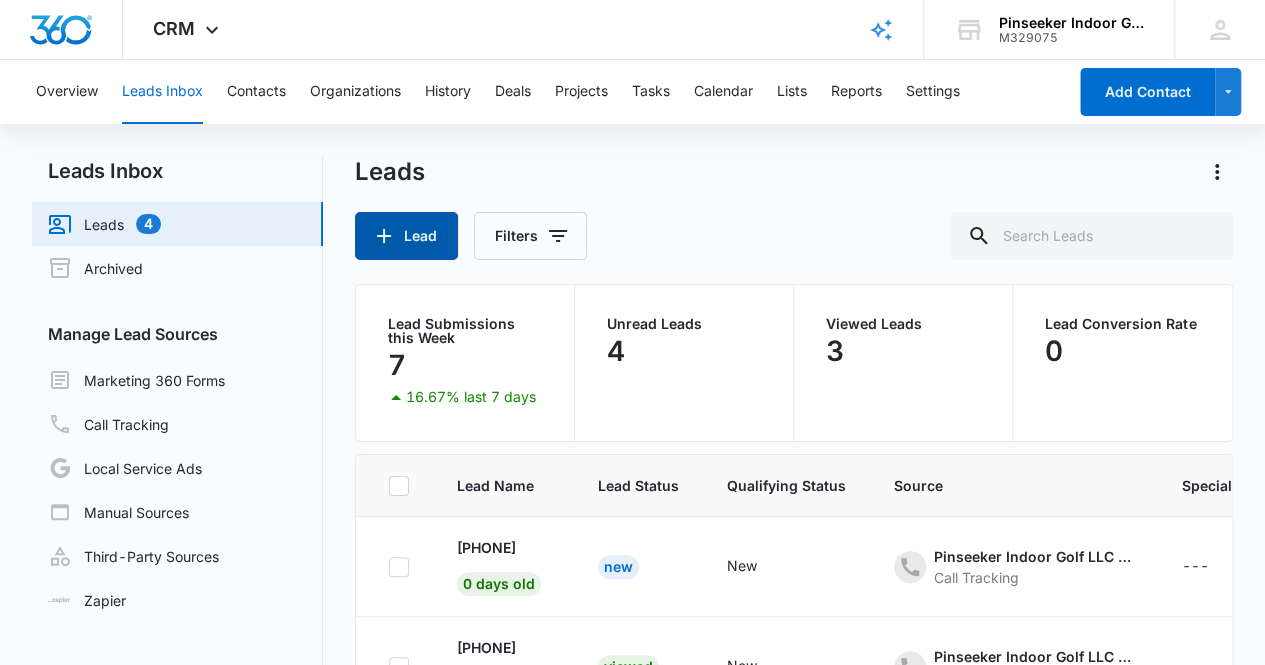 click on "Lead" at bounding box center (406, 236) 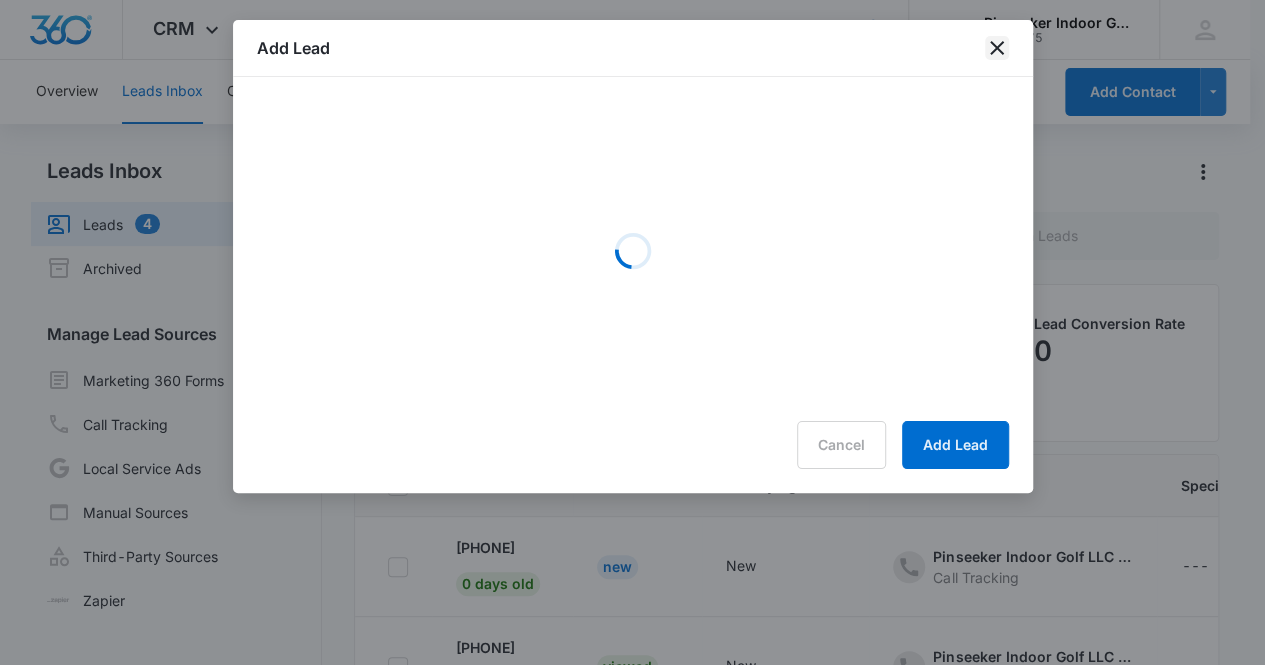 click 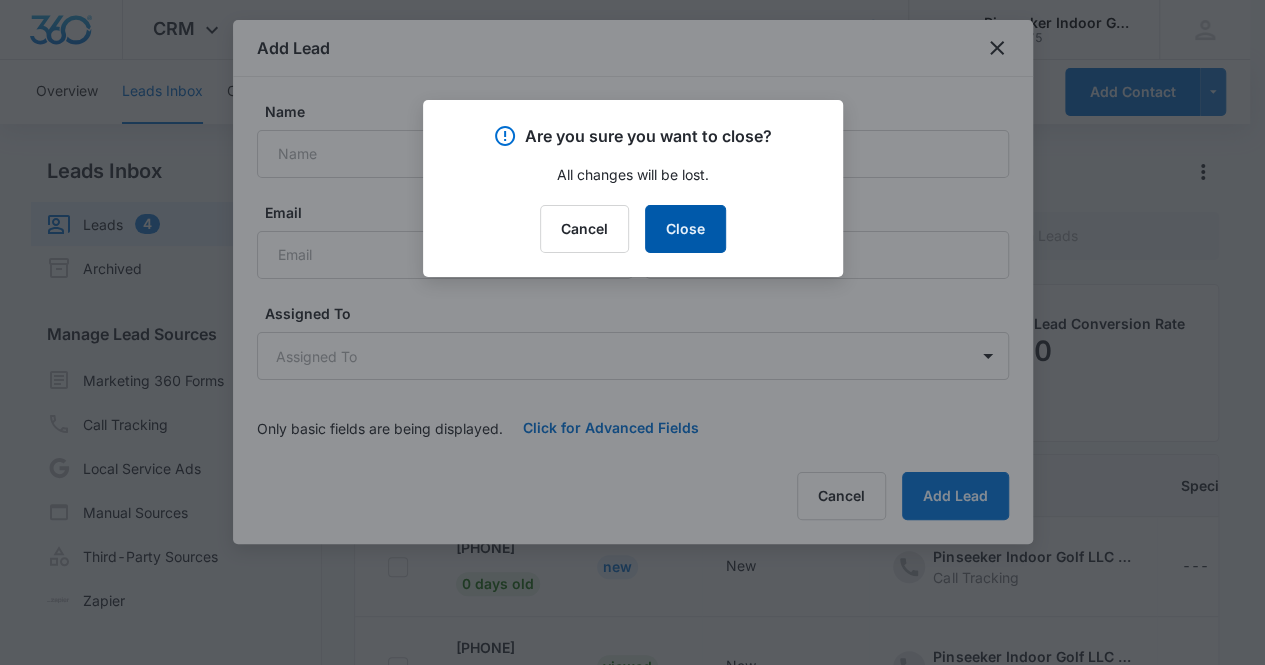 click on "Close" at bounding box center [685, 229] 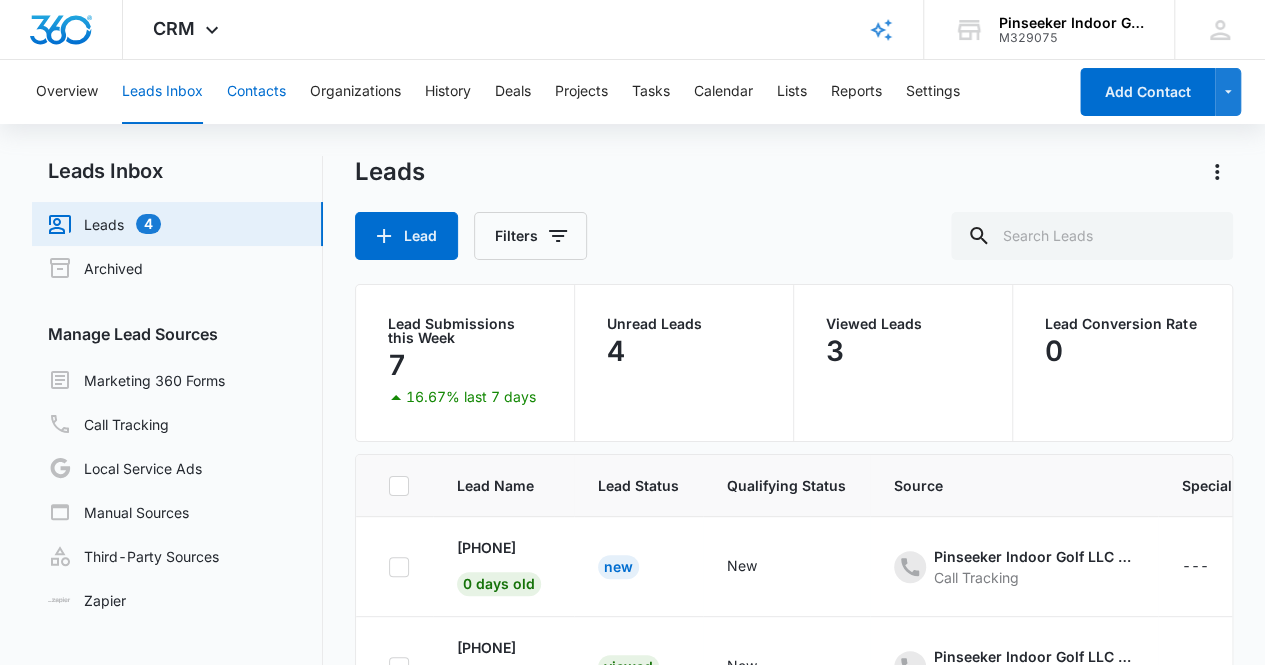 click on "Contacts" at bounding box center (256, 92) 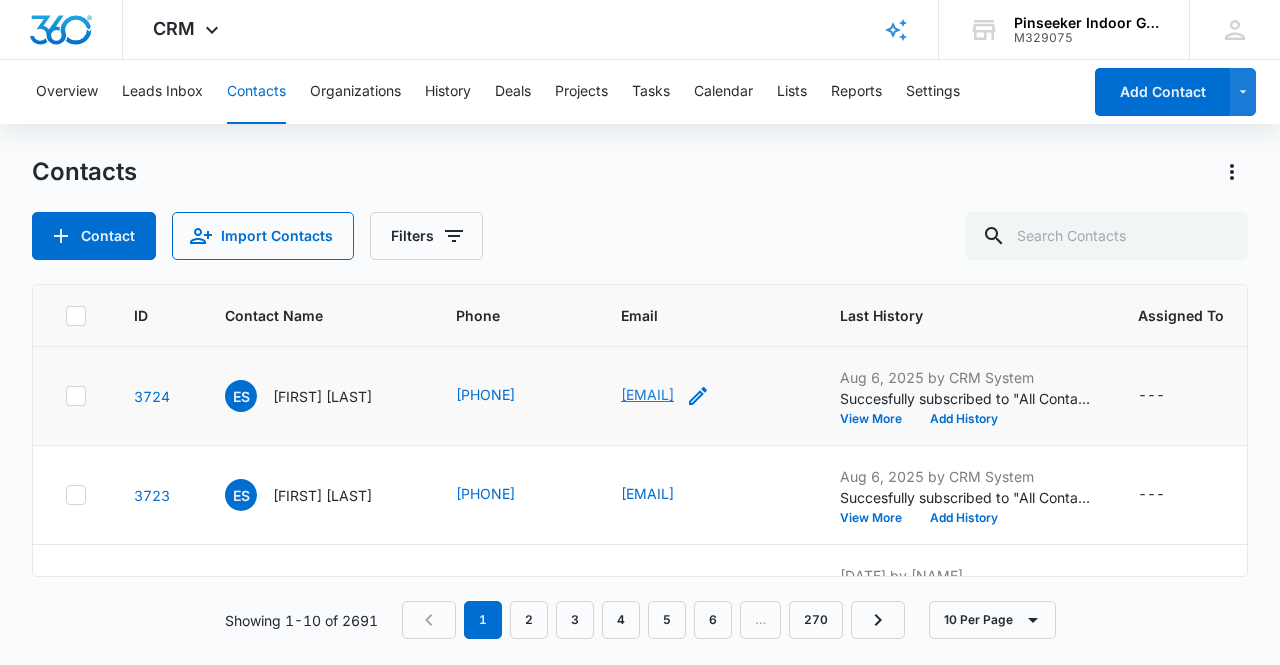 click on "[EMAIL]" at bounding box center [647, 394] 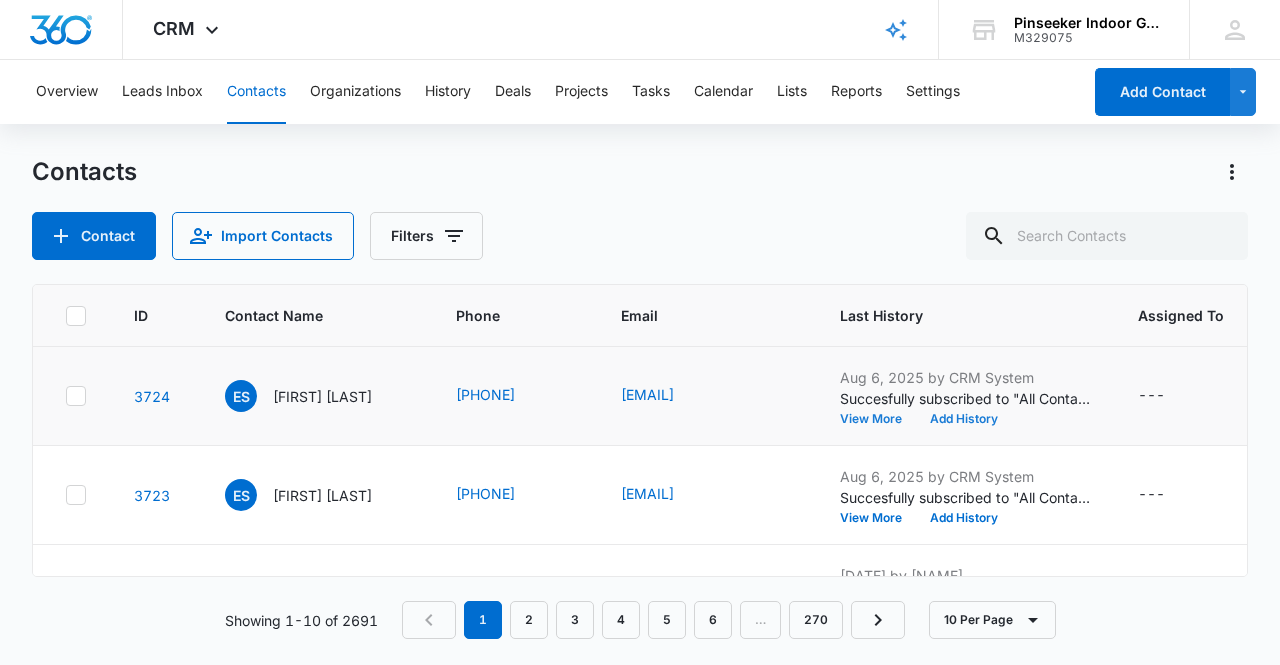 drag, startPoint x: 1012, startPoint y: 416, endPoint x: 1075, endPoint y: 412, distance: 63.126858 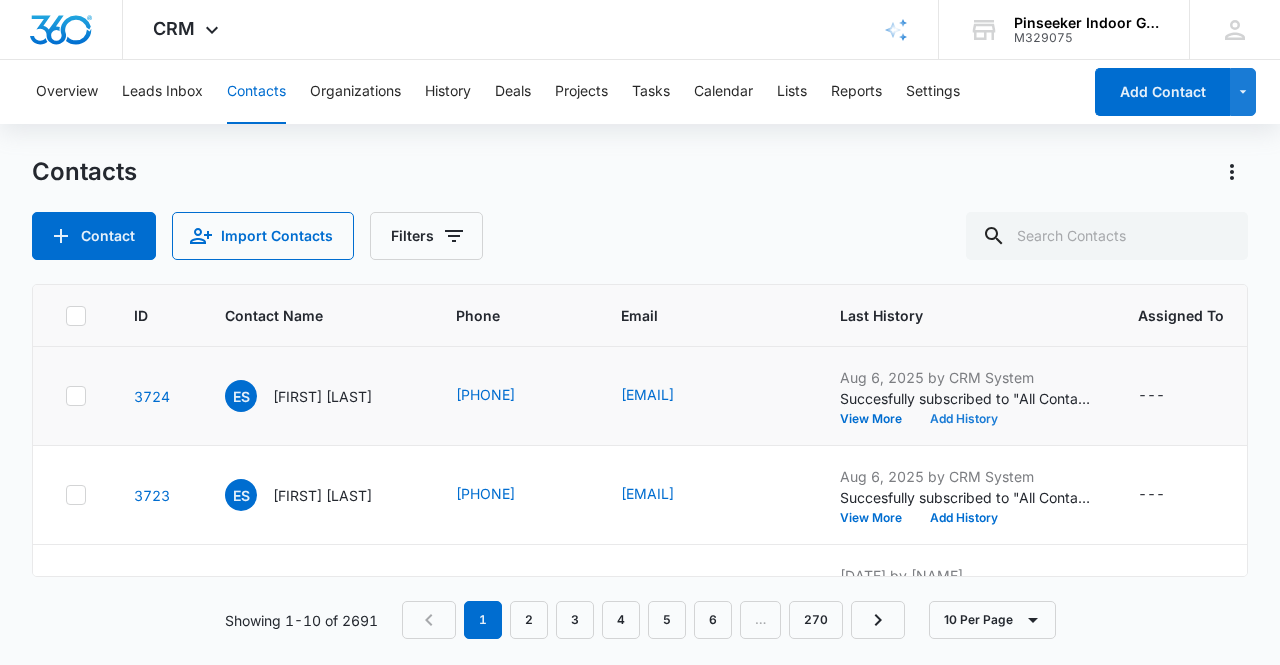 click on "Add History" at bounding box center [964, 419] 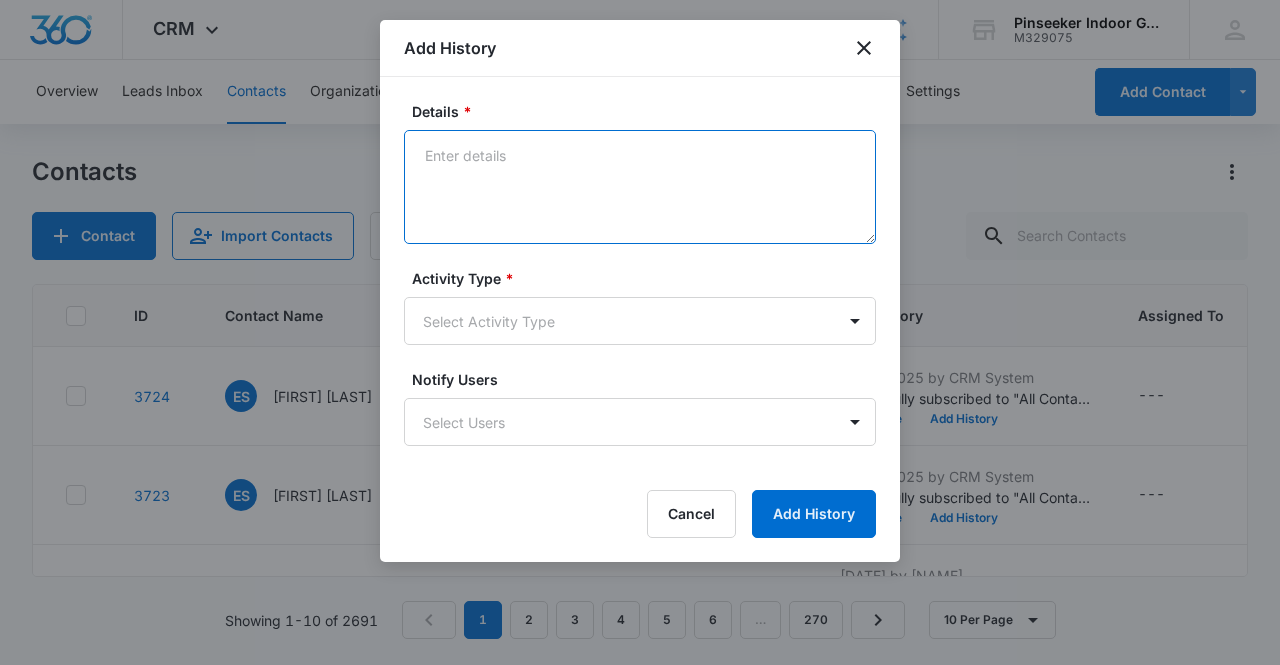 click on "Details *" at bounding box center [640, 187] 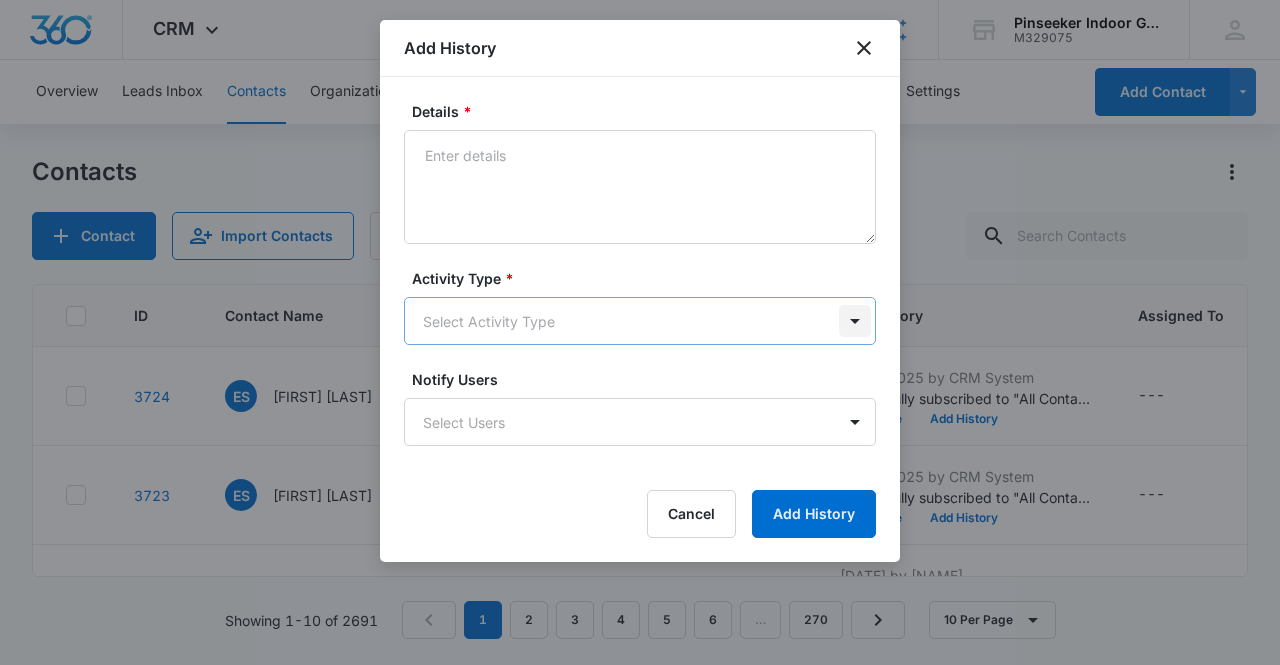 click on "CRM Apps Reputation Websites Forms CRM Email Social Content Ads Intelligence Files Brand Settings Pinseeker Indoor Golf LLC M329075 Your Accounts View All BM [NAME] [EMAIL] My Profile Notifications Support Logout Terms & Conditions   •   Privacy Policy Overview Leads Inbox Contacts Organizations History Deals Projects Tasks Calendar Lists Reports Settings Add Contact Contacts Contact Import Contacts Filters ID Contact Name Phone Email Last History Assigned To Contact Type Contact Status Organization Address 3724 ES [FIRST] [LAST] [PHONE] [EMAIL] [DATE] by CRM System Succesfully subscribed to "All Contacts". View More Add History --- None None --- --- 3723 ES [FIRST] [LAST] [PHONE] [EMAIL] [DATE] by CRM System Succesfully subscribed to "All Contacts". View More Add History --- None None --- --- 3722 CL [FIRST] [LAST] [PHONE] [EMAIL] [DATE] by [NAME] View More ---" at bounding box center (640, 332) 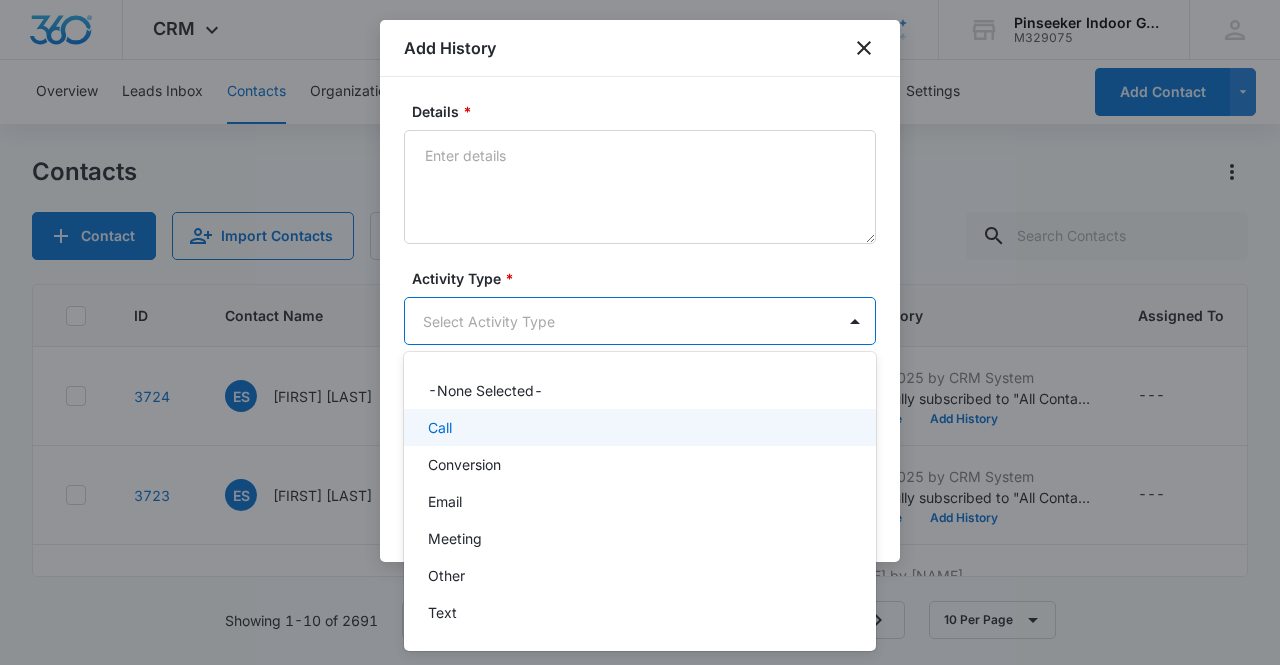 click on "Call" at bounding box center [638, 427] 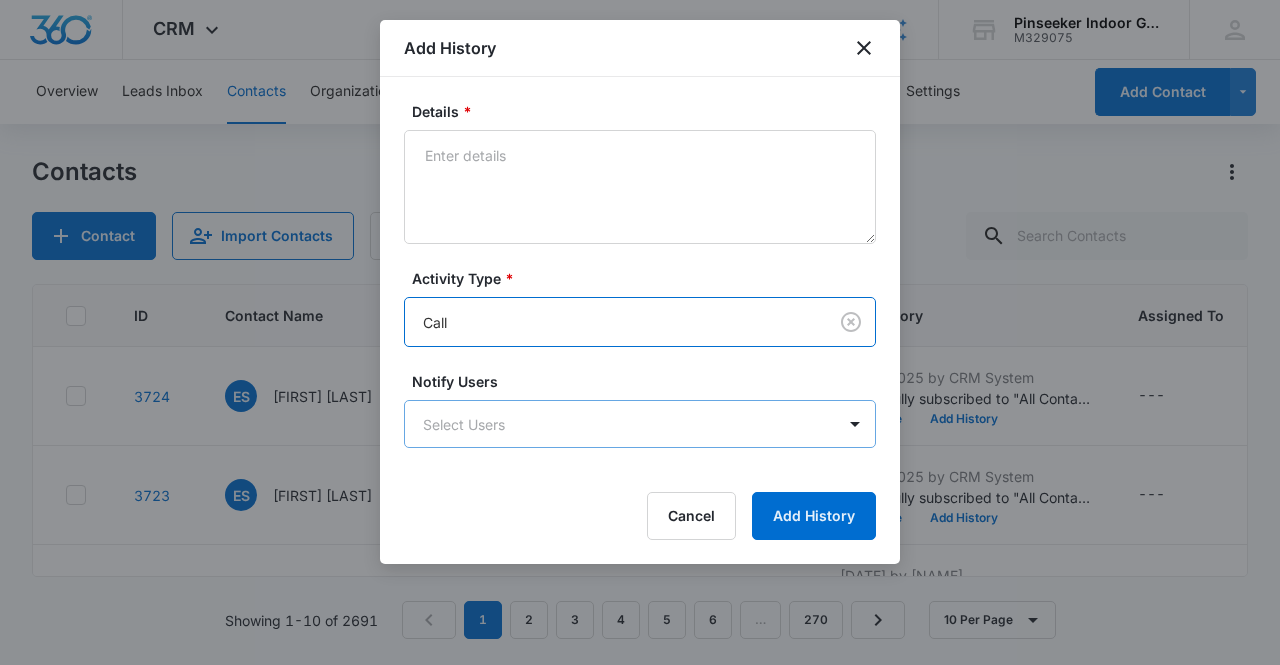 click on "CRM Apps Reputation Websites Forms CRM Email Social Content Ads Intelligence Files Brand Settings Pinseeker Indoor Golf LLC M329075 Your Accounts View All BM [NAME] [EMAIL] My Profile Notifications Support Logout Terms & Conditions   •   Privacy Policy Overview Leads Inbox Contacts Organizations History Deals Projects Tasks Calendar Lists Reports Settings Add Contact Contacts Contact Import Contacts Filters ID Contact Name Phone Email Last History Assigned To Contact Type Contact Status Organization Address 3724 ES [FIRST] [LAST] [PHONE] [EMAIL] [DATE] by CRM System Succesfully subscribed to "All Contacts". View More Add History --- None None --- --- 3723 ES [FIRST] [LAST] [PHONE] [EMAIL] [DATE] by CRM System Succesfully subscribed to "All Contacts". View More Add History --- None None --- --- 3722 CL [FIRST] [LAST] [PHONE] [EMAIL] [DATE] by [NAME] View More ---" at bounding box center (640, 332) 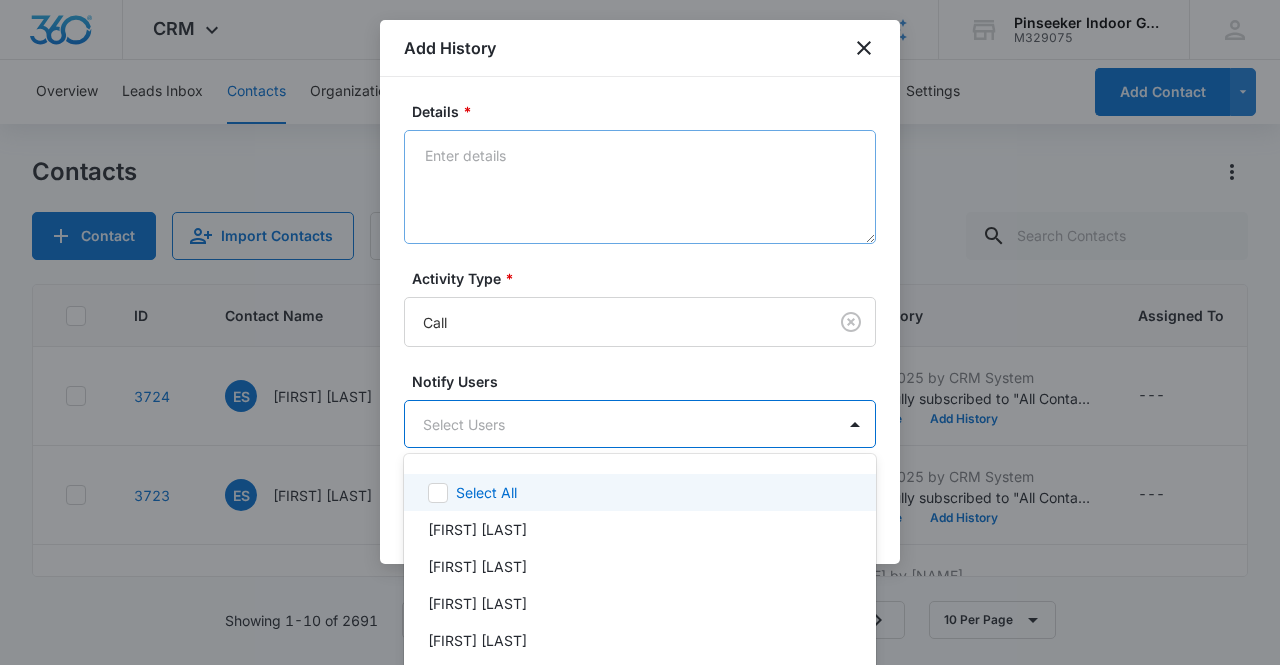 drag, startPoint x: 607, startPoint y: 165, endPoint x: 622, endPoint y: 147, distance: 23.43075 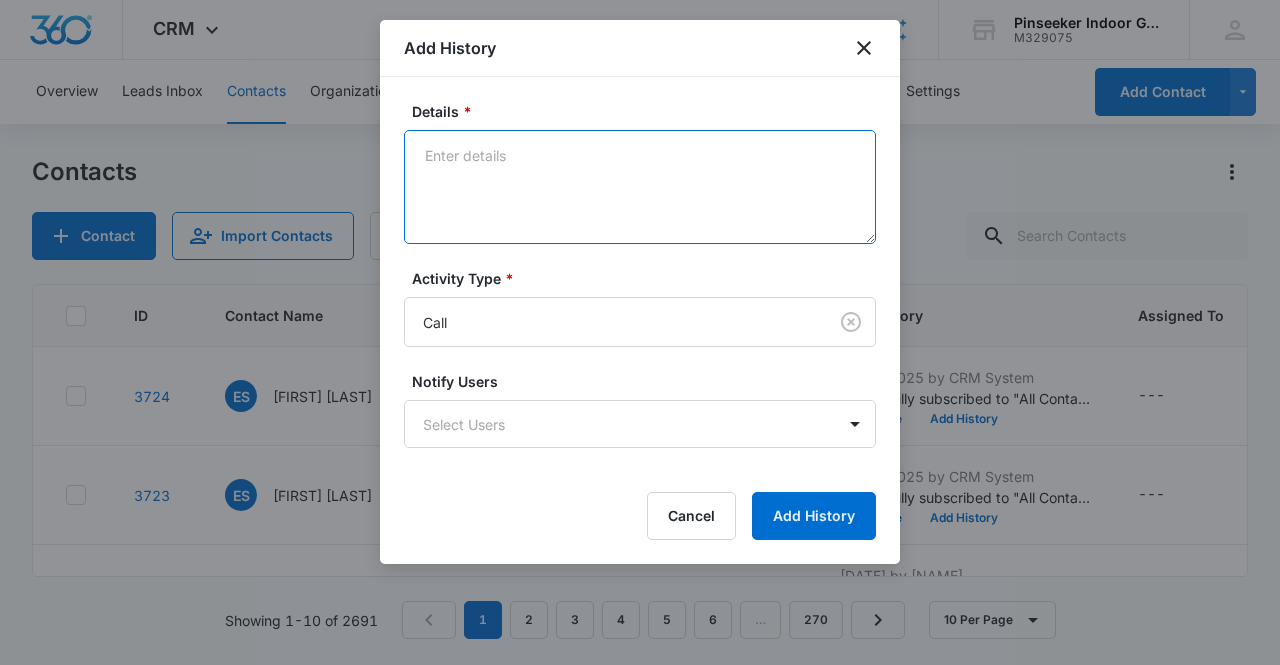 click on "Details *" at bounding box center (640, 187) 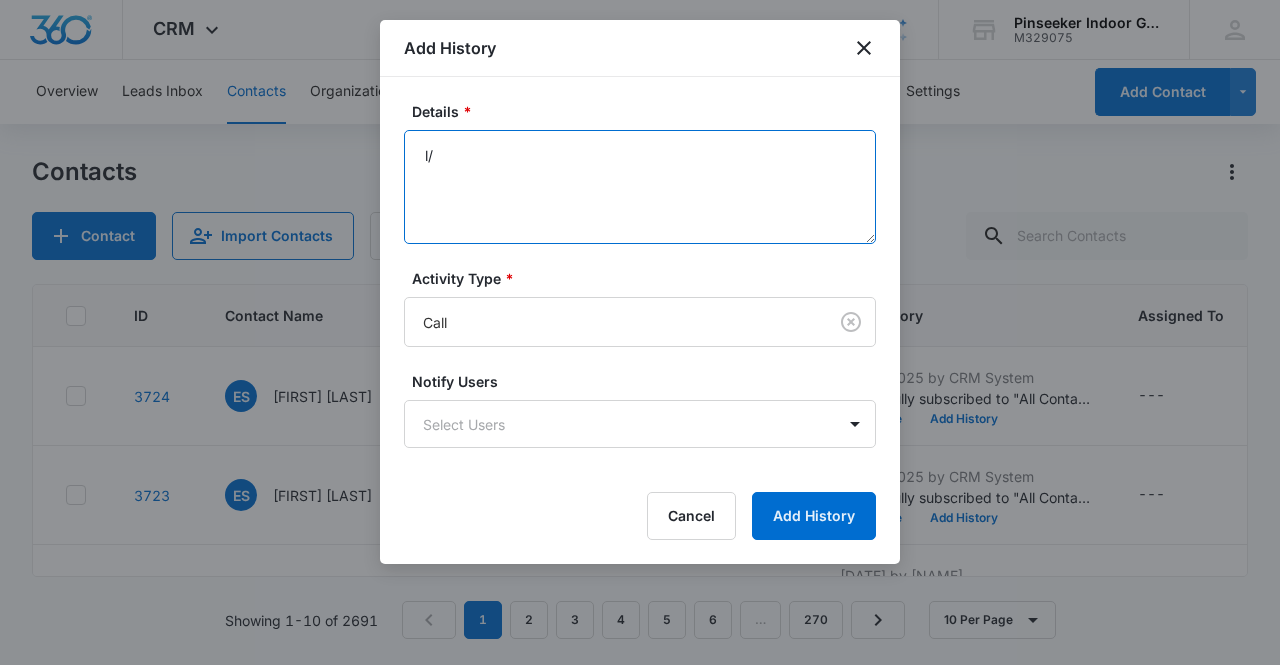 type on "l" 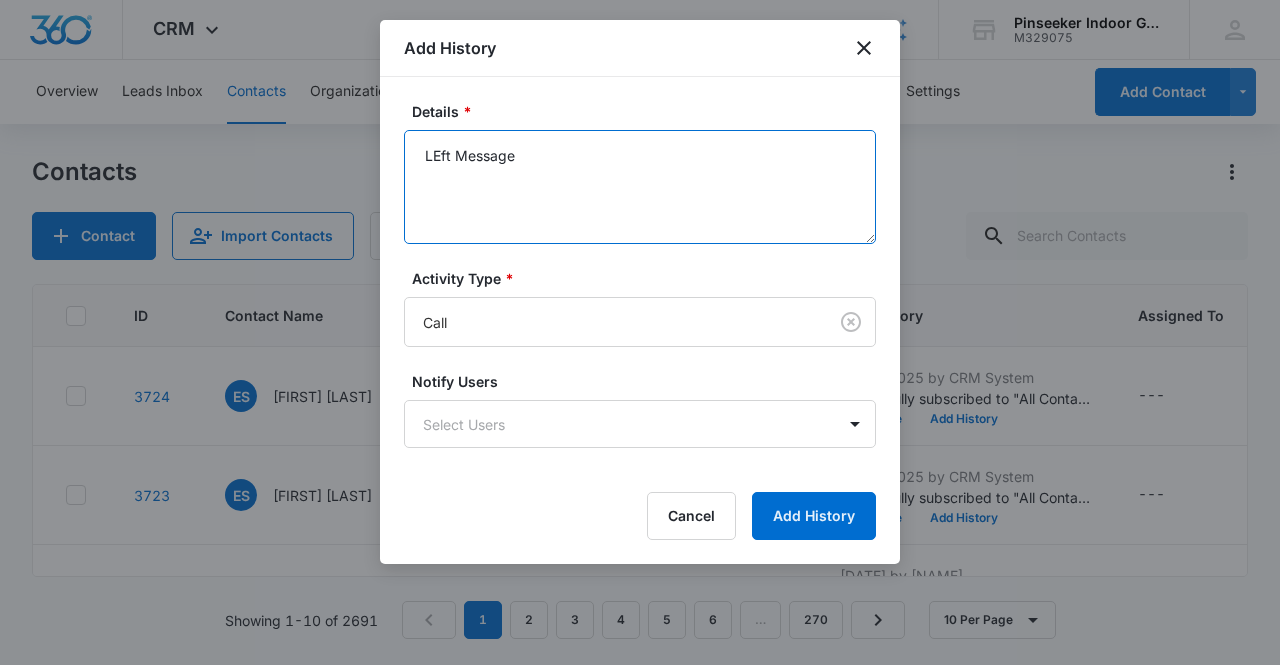 drag, startPoint x: 163, startPoint y: 167, endPoint x: 10, endPoint y: 157, distance: 153.32645 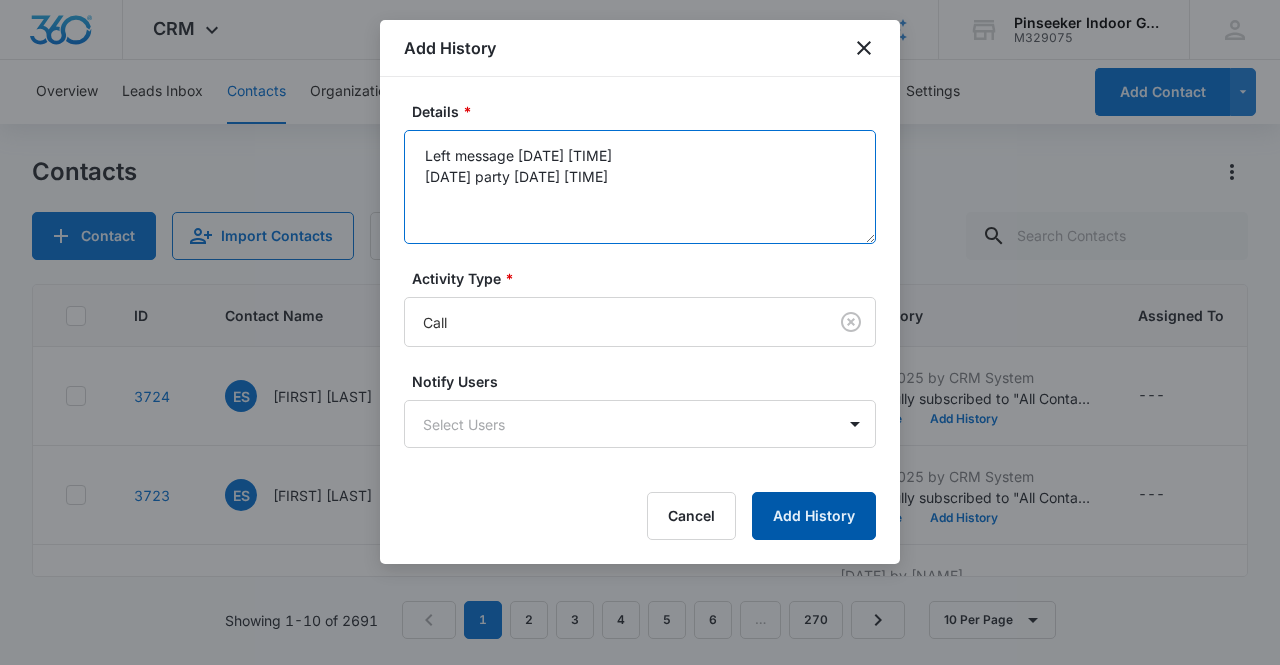 type on "Left message [DATE] [TIME]
[DATE] party [DATE] [TIME]" 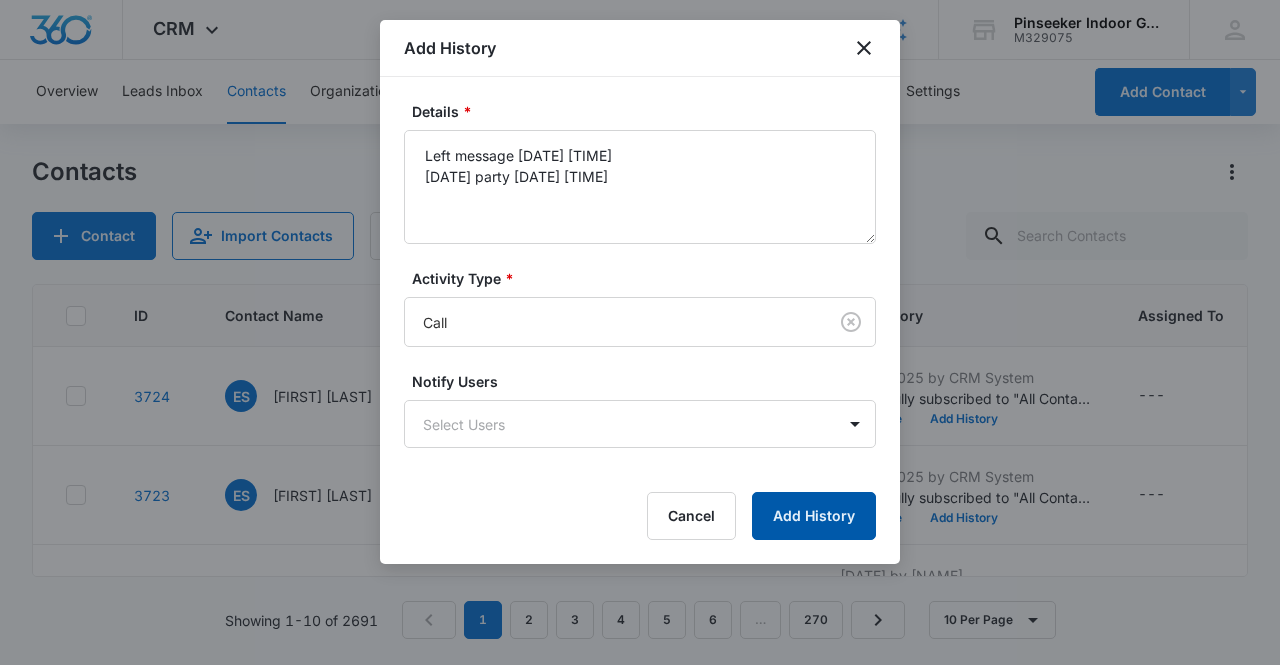 click on "Add History" at bounding box center (814, 516) 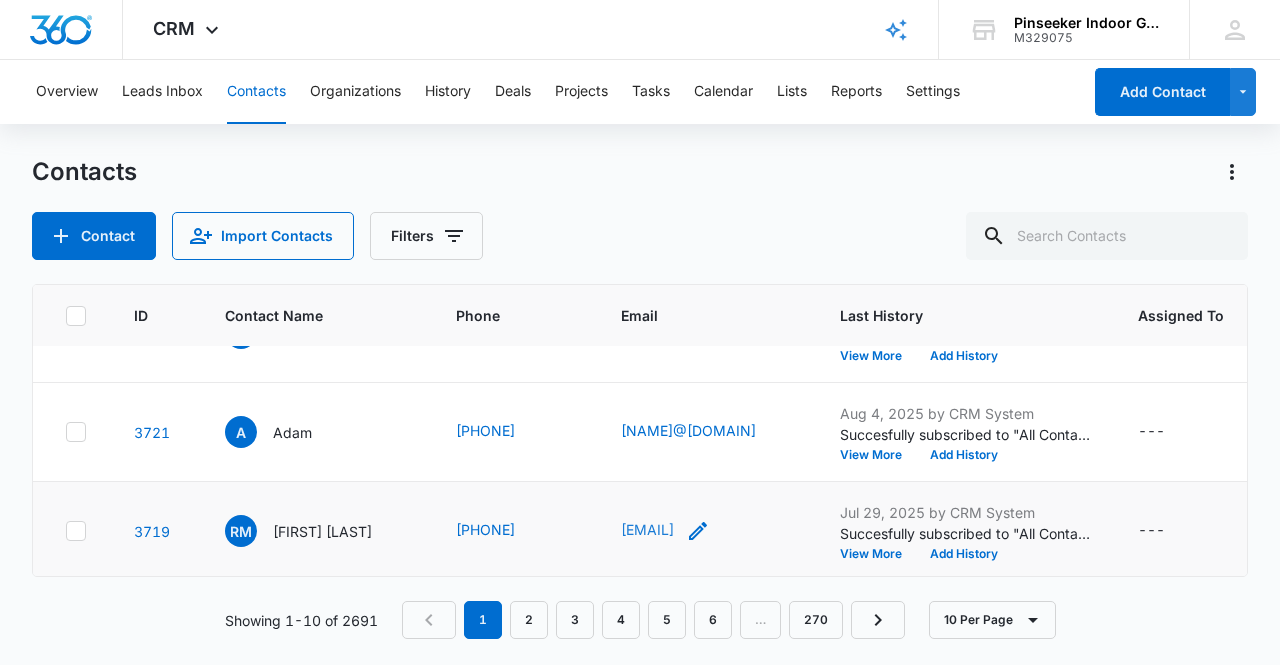 scroll, scrollTop: 300, scrollLeft: 0, axis: vertical 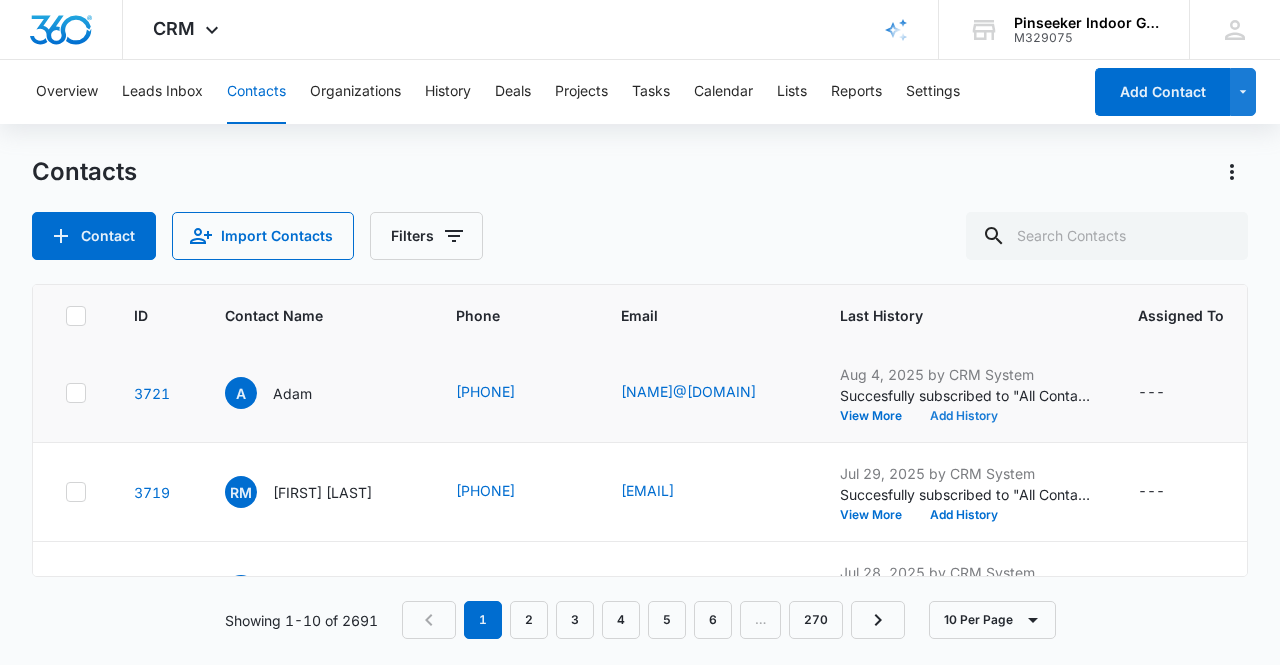 click on "Add History" at bounding box center (964, 416) 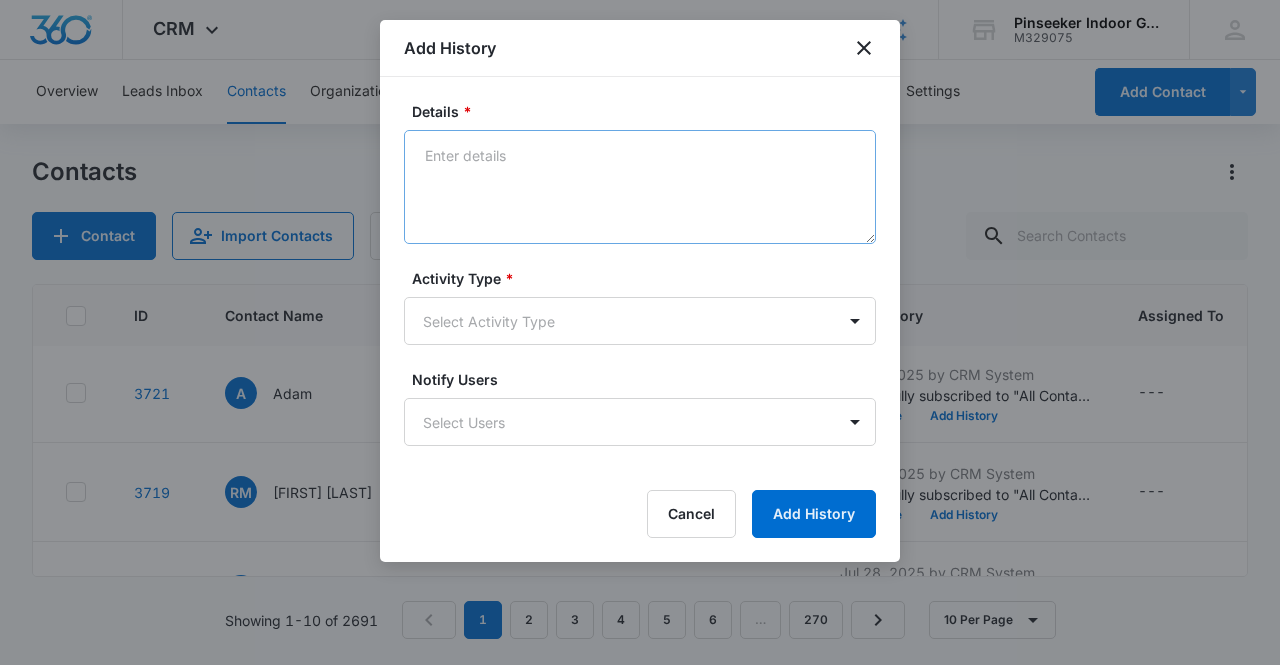 drag, startPoint x: 589, startPoint y: 129, endPoint x: 584, endPoint y: 143, distance: 14.866069 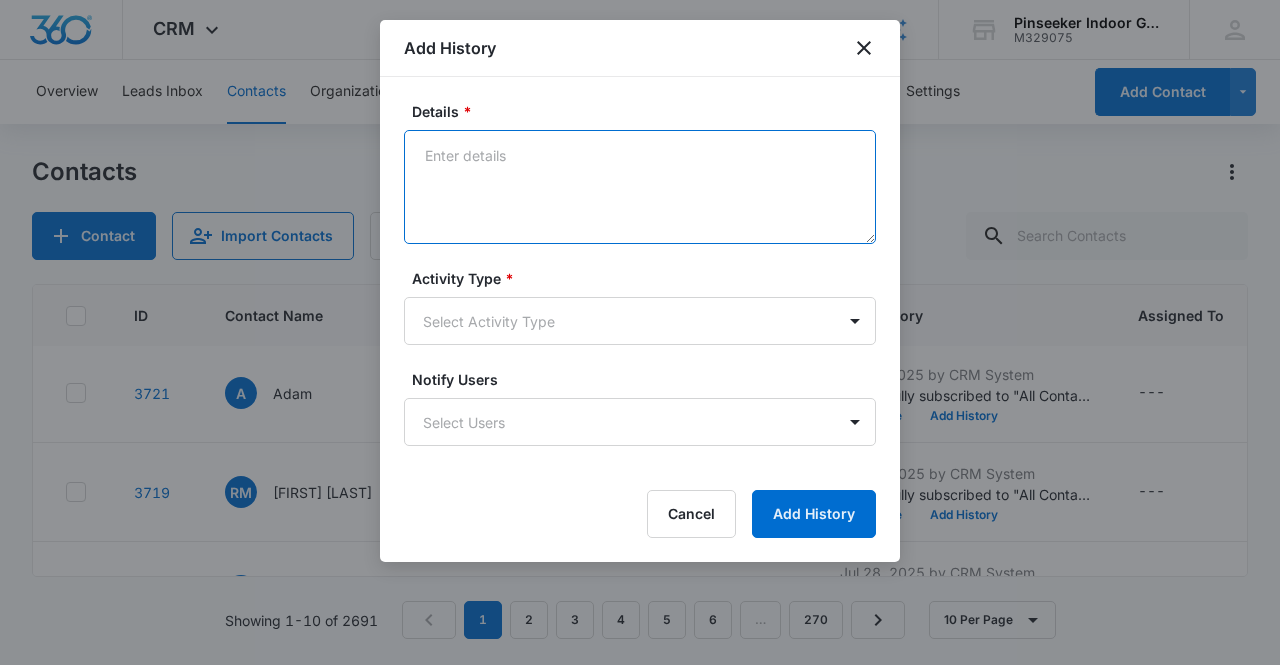 click on "Details *" at bounding box center (640, 187) 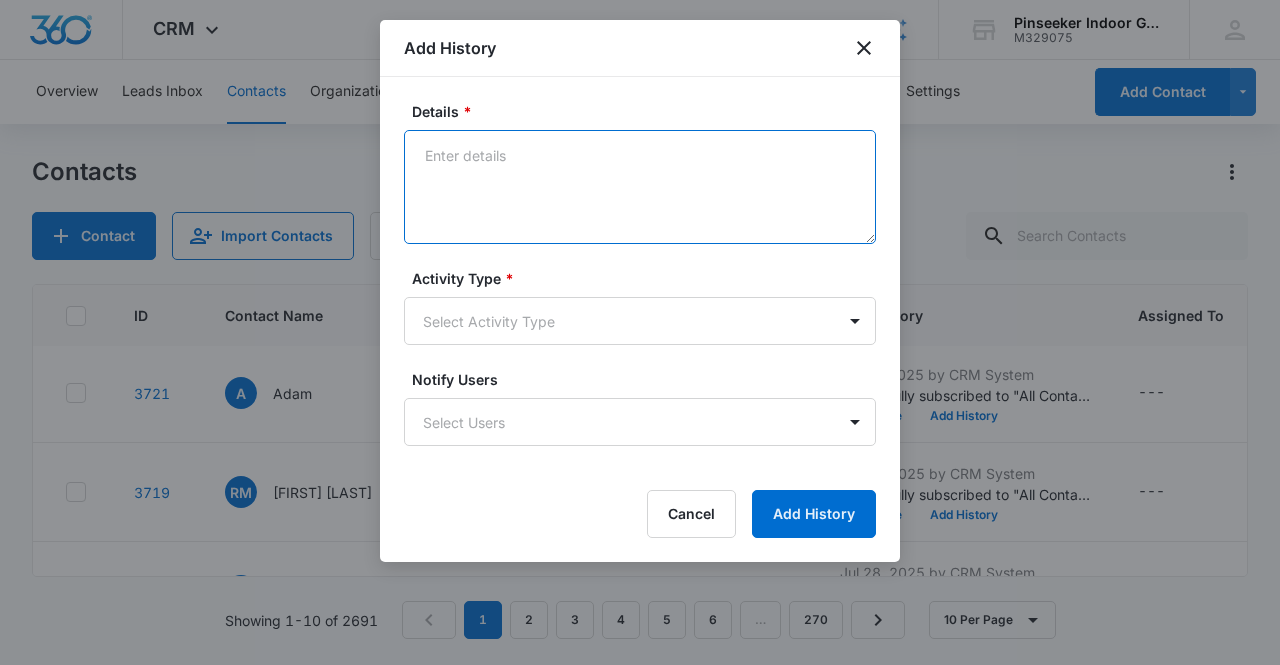 click on "Details *" at bounding box center [640, 187] 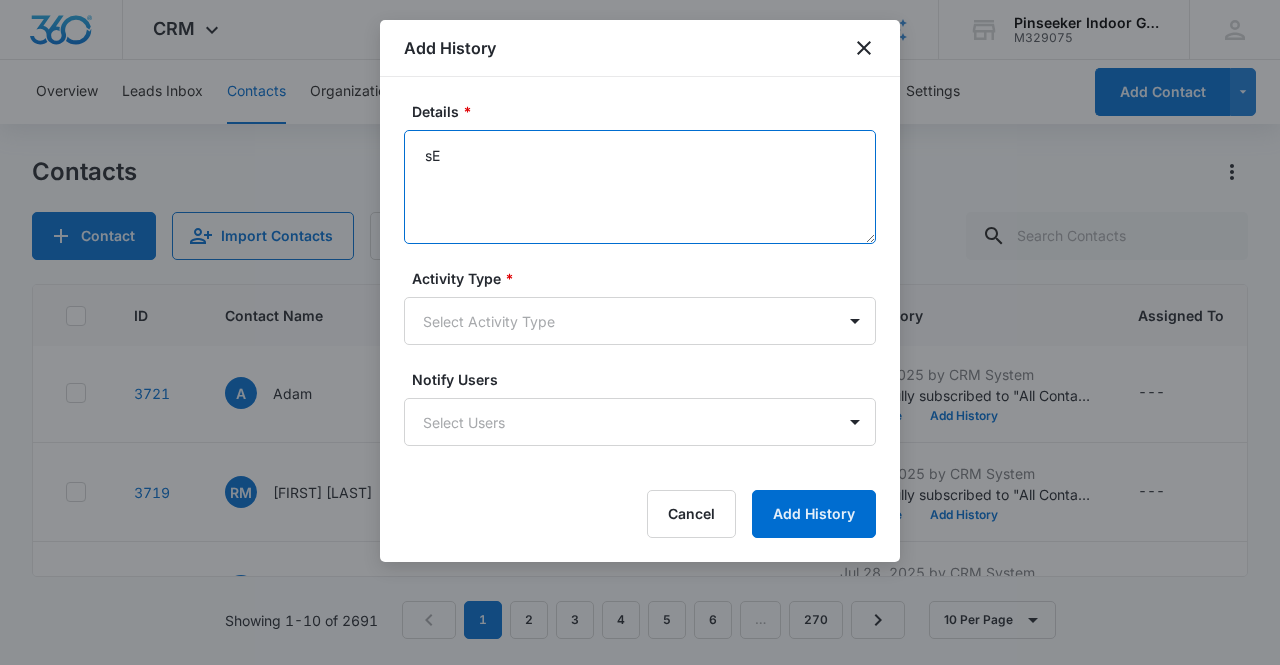 type on "s" 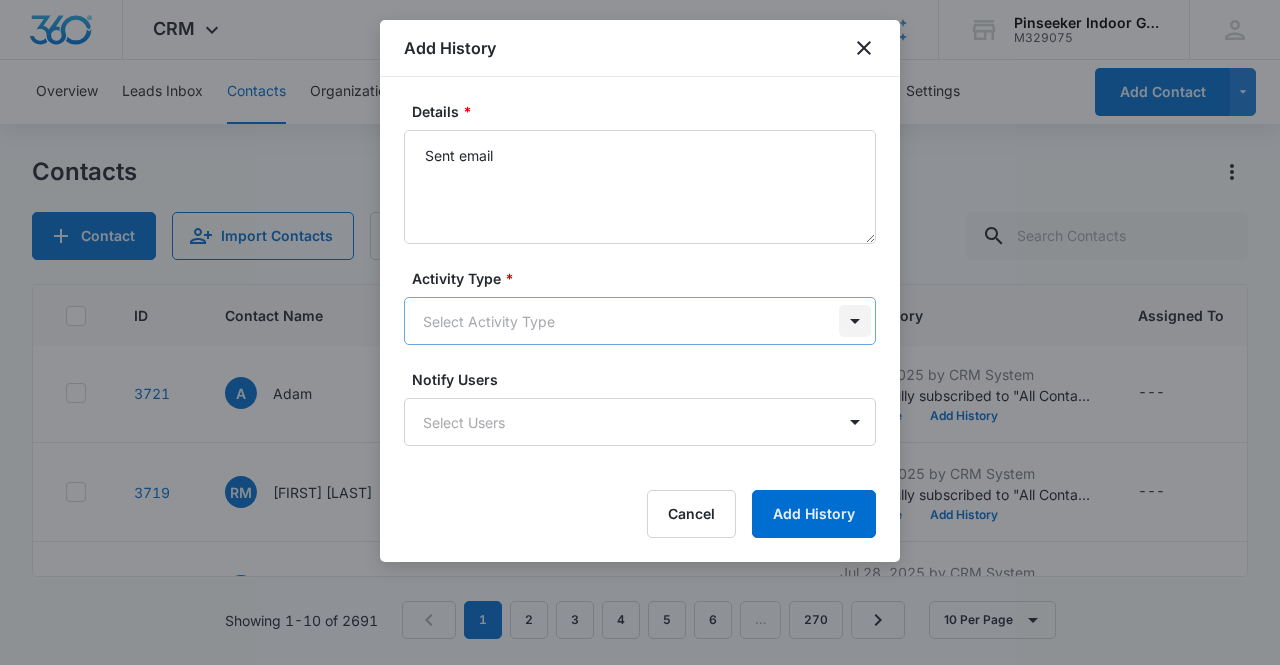 click on "CRM Apps Reputation Websites Forms CRM Email Social Content Ads Intelligence Files Brand Settings Pinseeker Indoor Golf LLC M329075 Your Accounts View All BM [NAME] [EMAIL] My Profile Notifications Support Logout Terms & Conditions   •   Privacy Policy Overview Leads Inbox Contacts Organizations History Deals Projects Tasks Calendar Lists Reports Settings Add Contact Contacts Contact Import Contacts Filters ID Contact Name Phone Email Last History Assigned To Contact Type Contact Status Organization Address 3724 ES [FIRST] [LAST] [PHONE] [EMAIL] [DATE] by [NAME] Left message [DATE] [TIME]
[DATE] party [DATE] [TIME]  View More Add History --- None None --- --- 3723 ES [FIRST] [LAST] [PHONE] [EMAIL] [DATE] by CRM System Succesfully subscribed to "All Contacts". View More Add History --- None None --- --- 3722 CL [FIRST] [LAST] [PHONE] [EMAIL] [NAME]'S WIFE?" at bounding box center (640, 332) 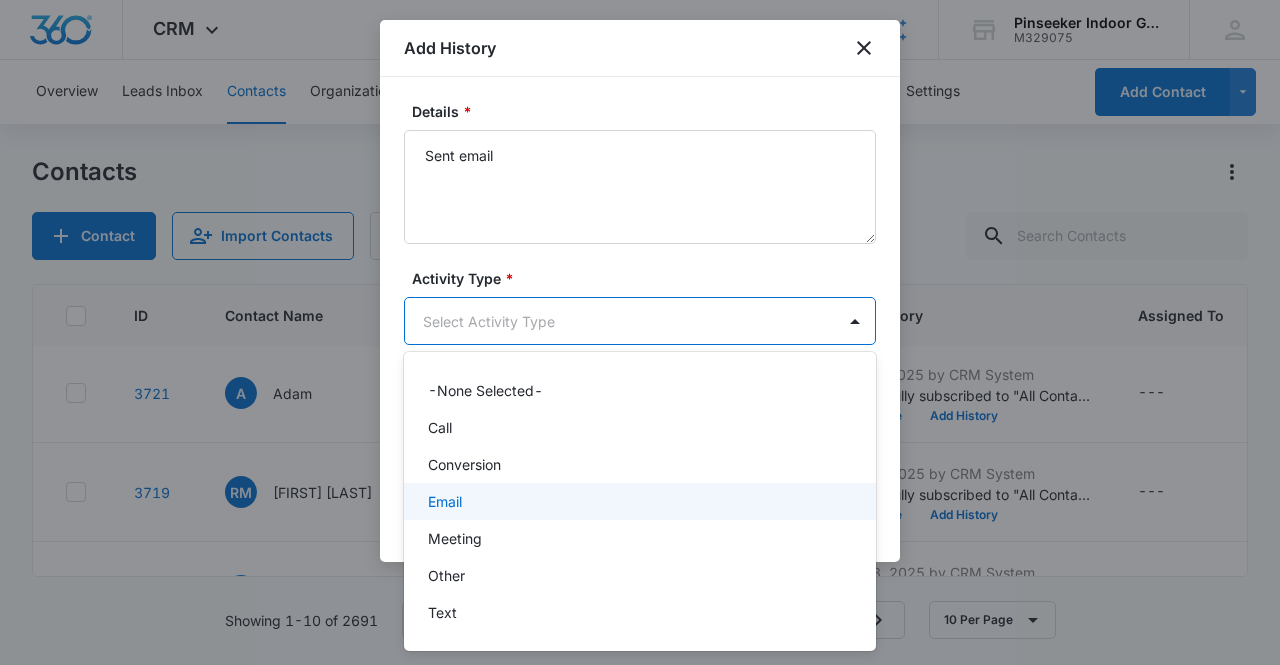 click on "Email" at bounding box center [640, 501] 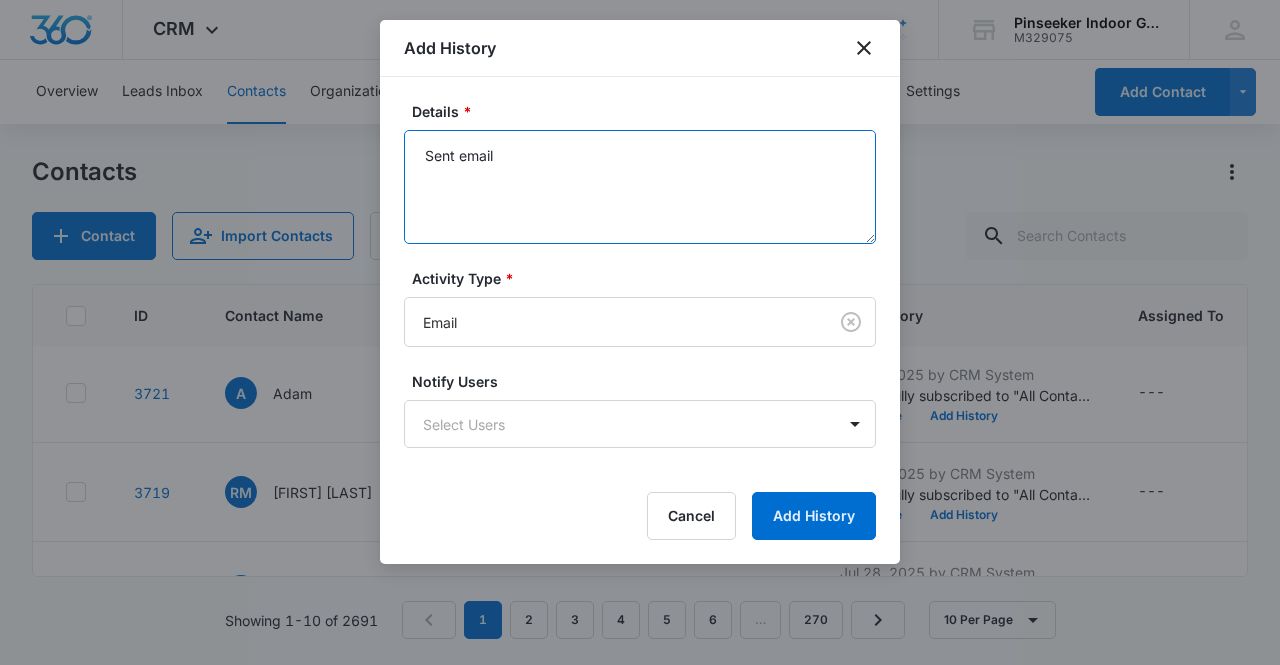 click on "Sent email" at bounding box center (640, 187) 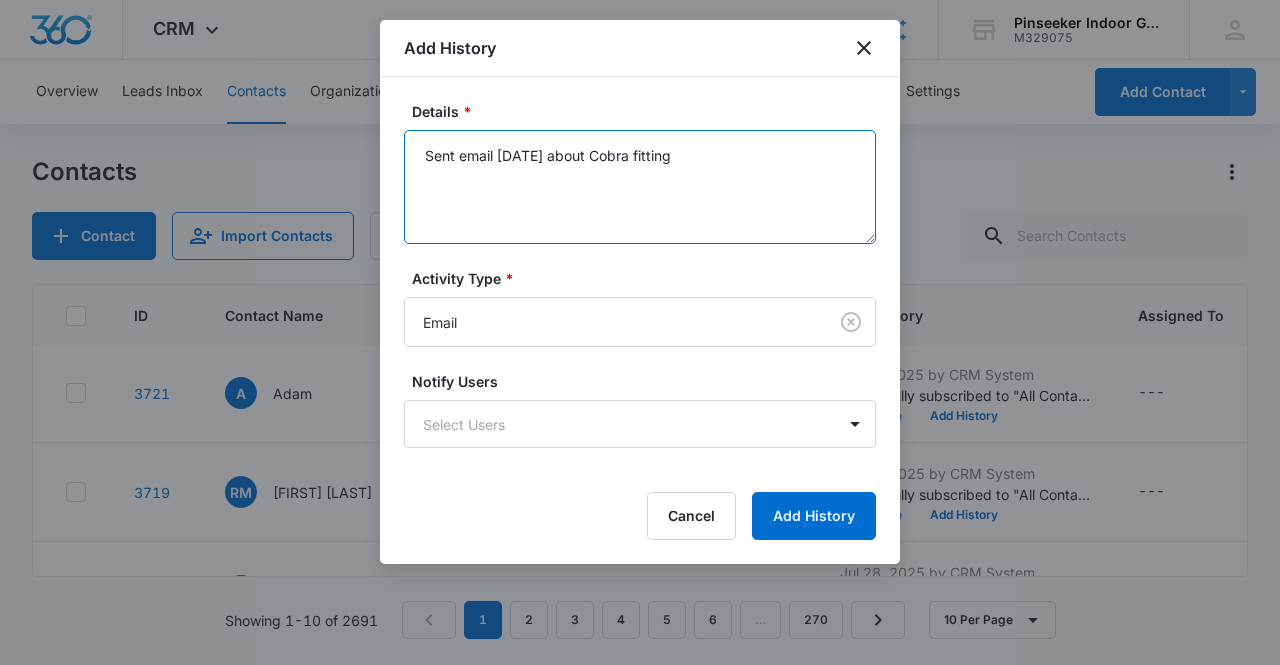 click on "Sent email [DATE] about Cobra fitting" at bounding box center [640, 187] 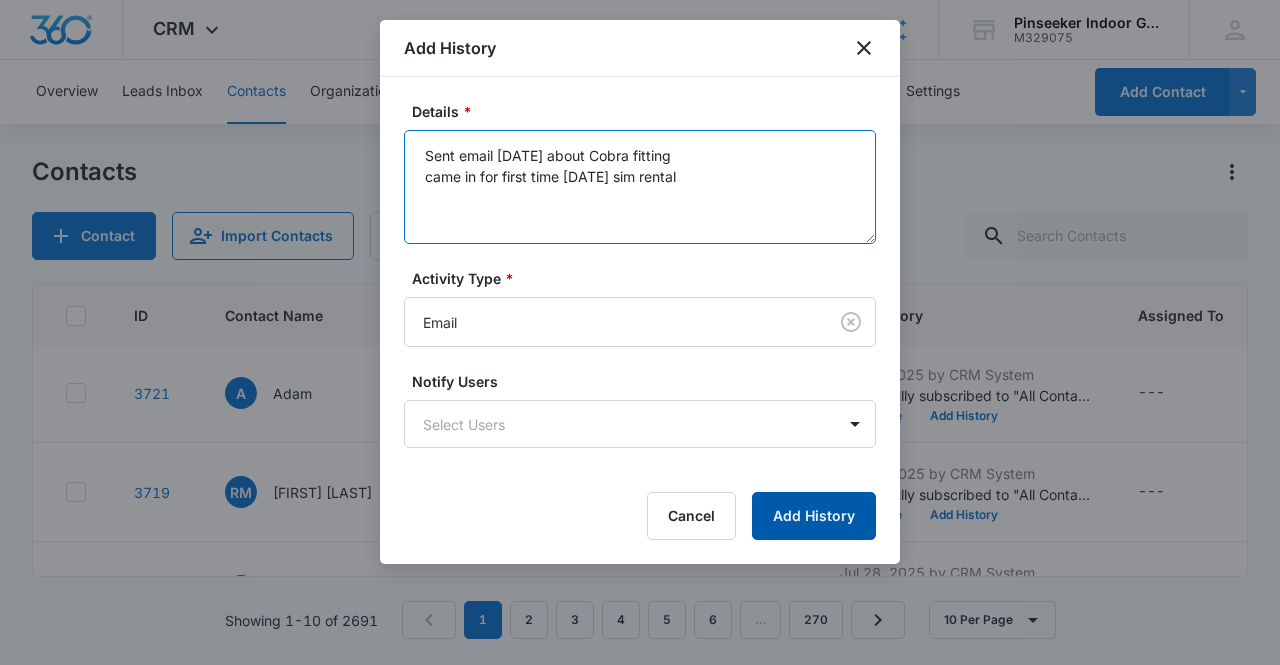 type on "Sent email [DATE] about Cobra fitting
came in for first time [DATE] sim rental" 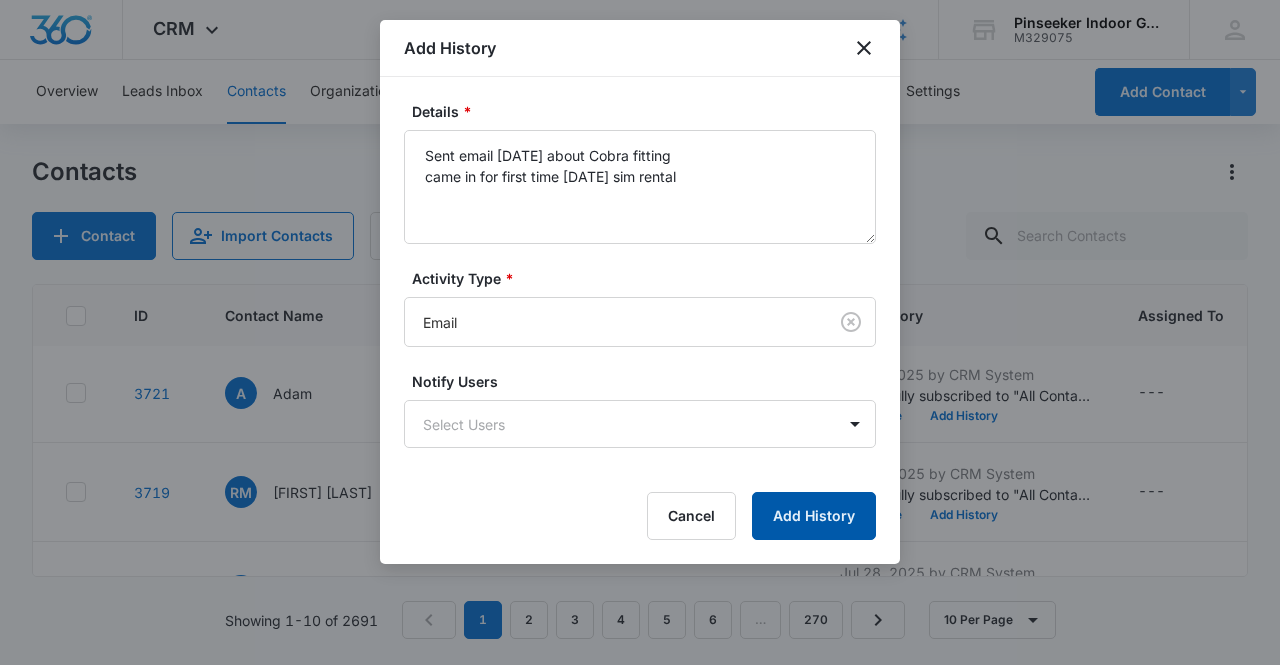 click on "Add History" at bounding box center (814, 516) 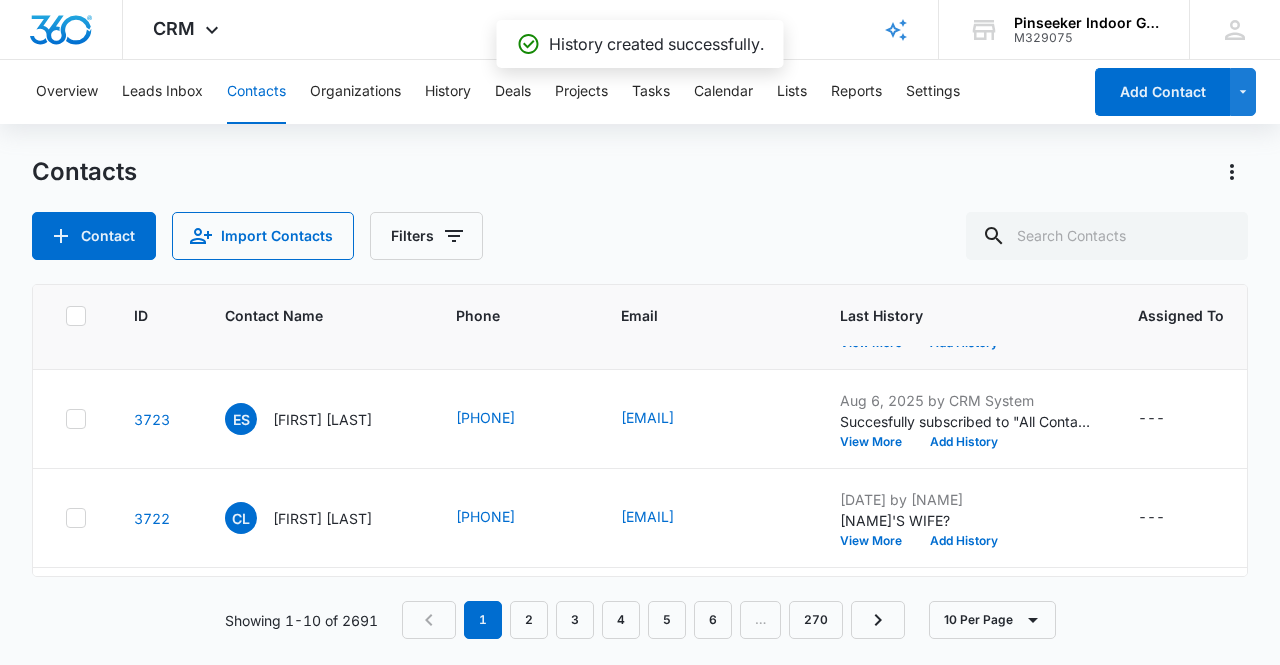 scroll, scrollTop: 100, scrollLeft: 0, axis: vertical 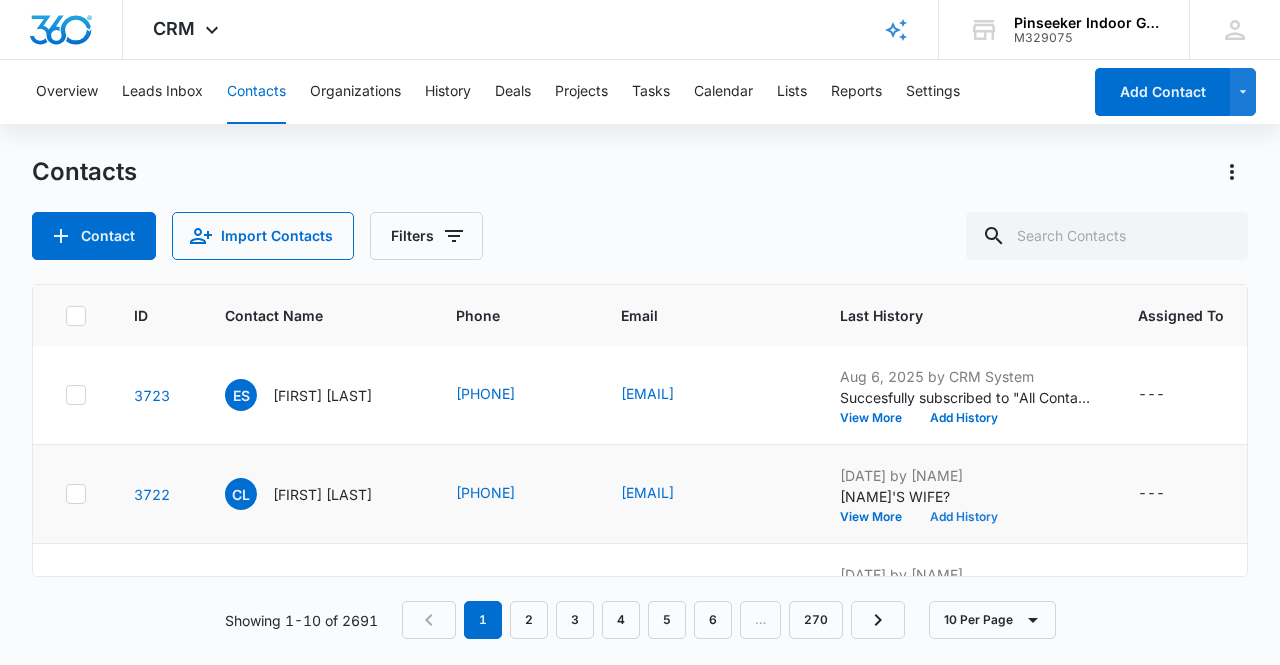 click on "Add History" at bounding box center (964, 517) 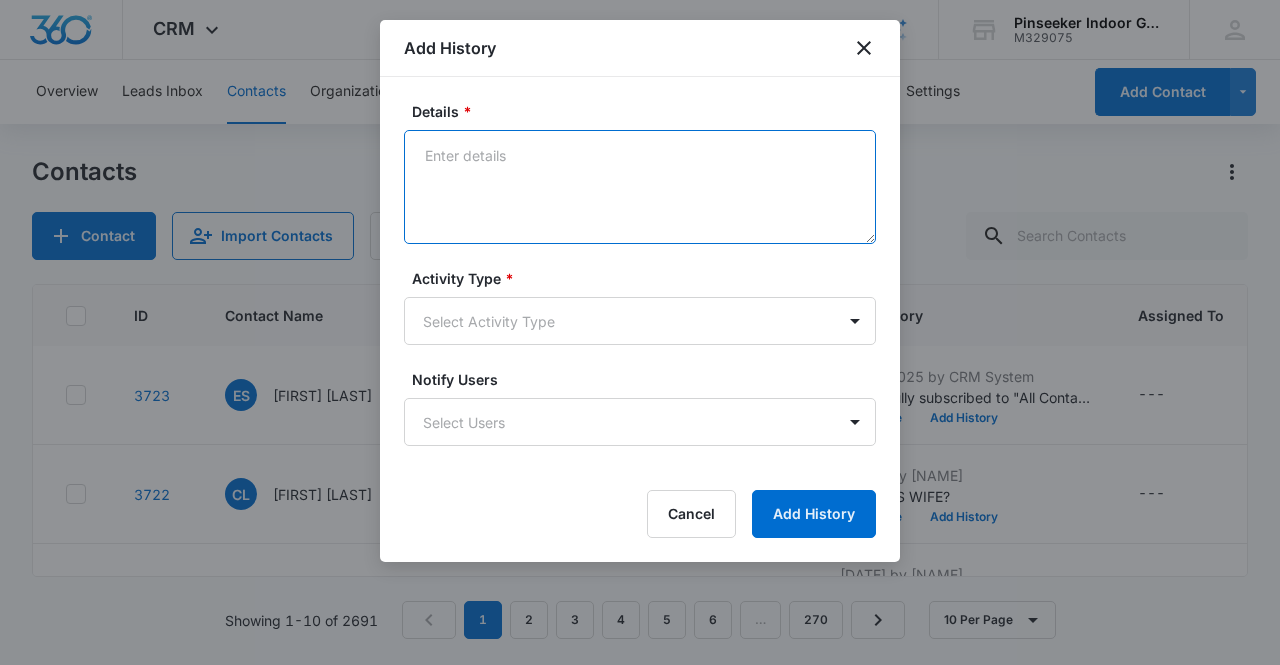 click on "Details *" at bounding box center [640, 187] 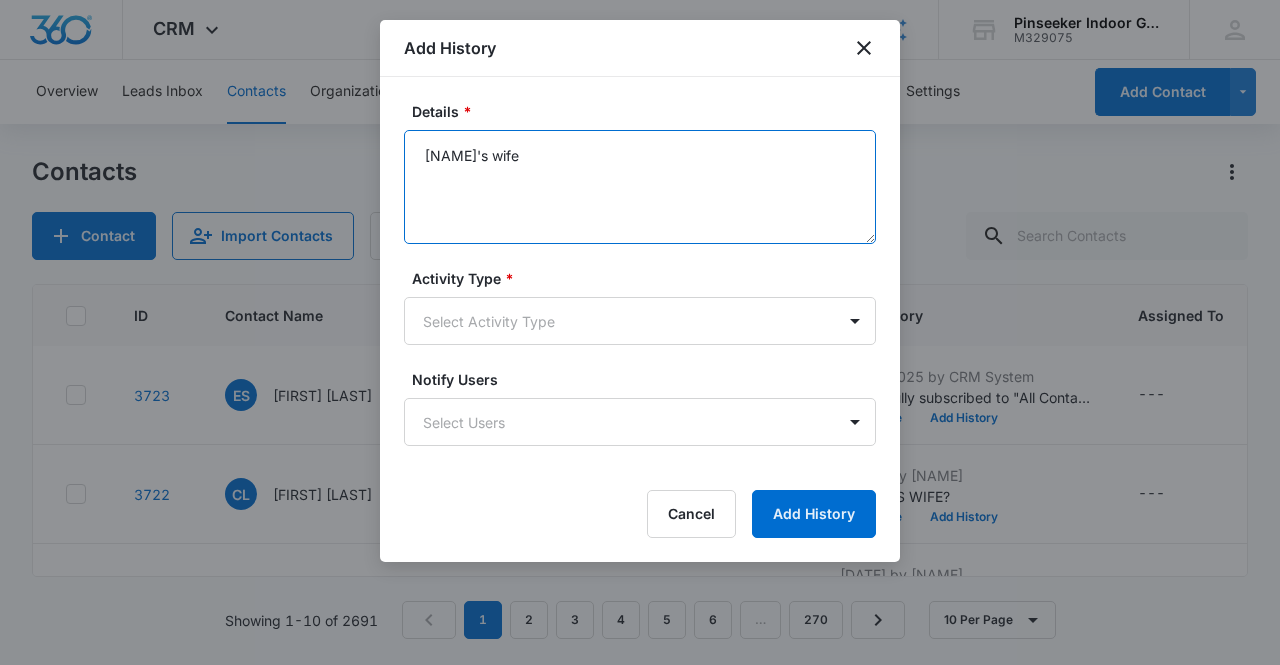 click on "[NAME]'s wife" at bounding box center [640, 187] 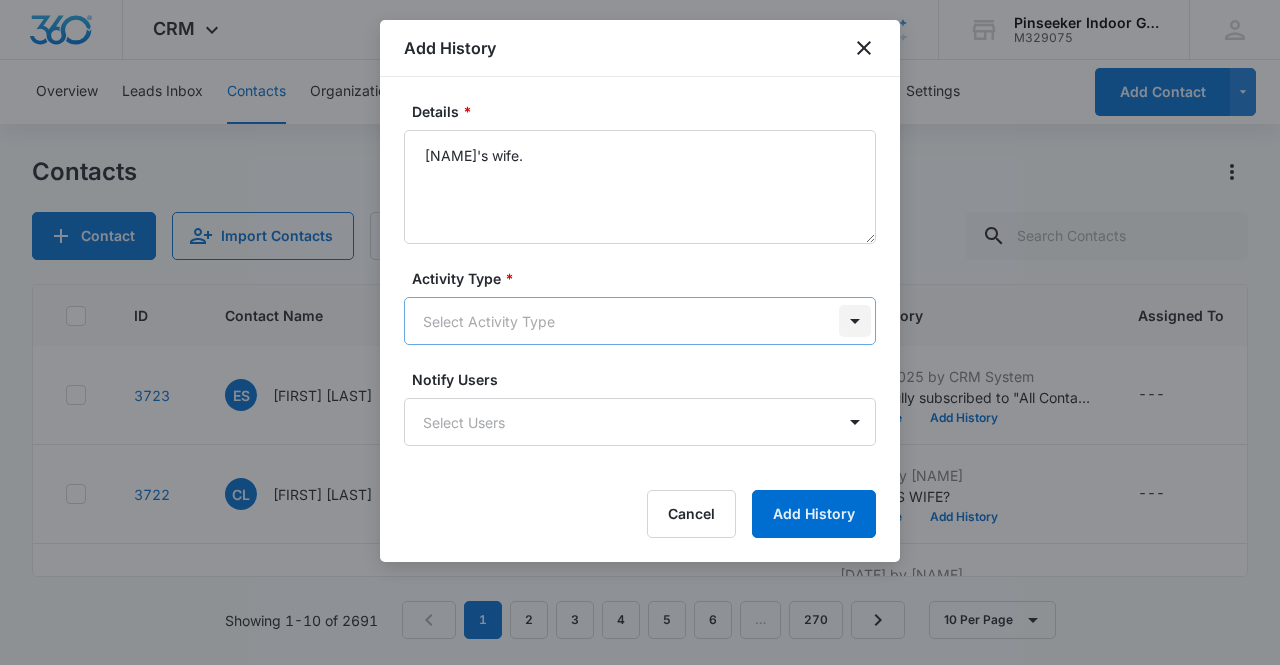 click on "CRM Apps Reputation Websites Forms CRM Email Social Content Ads Intelligence Files Brand Settings Pinseeker Indoor Golf LLC M329075 Your Accounts View All BM [NAME] [EMAIL] My Profile Notifications Support Logout Terms & Conditions   •   Privacy Policy Overview Leads Inbox Contacts Organizations History Deals Projects Tasks Calendar Lists Reports Settings Add Contact Contacts Contact Import Contacts Filters ID Contact Name Phone Email Last History Assigned To Contact Type Contact Status Organization Address 3724 ES [FIRST] [LAST] [PHONE] [EMAIL] [DATE] by [NAME] Left message [DATE] [TIME]
[DATE] party [DATE] [TIME]  View More Add History --- None None --- --- 3723 ES [FIRST] [LAST] [PHONE] [EMAIL] [DATE] by CRM System Succesfully subscribed to "All Contacts". View More Add History --- None None --- --- 3722 CL [FIRST] [LAST] [PHONE] [EMAIL] [NAME]'S WIFE?" at bounding box center [640, 332] 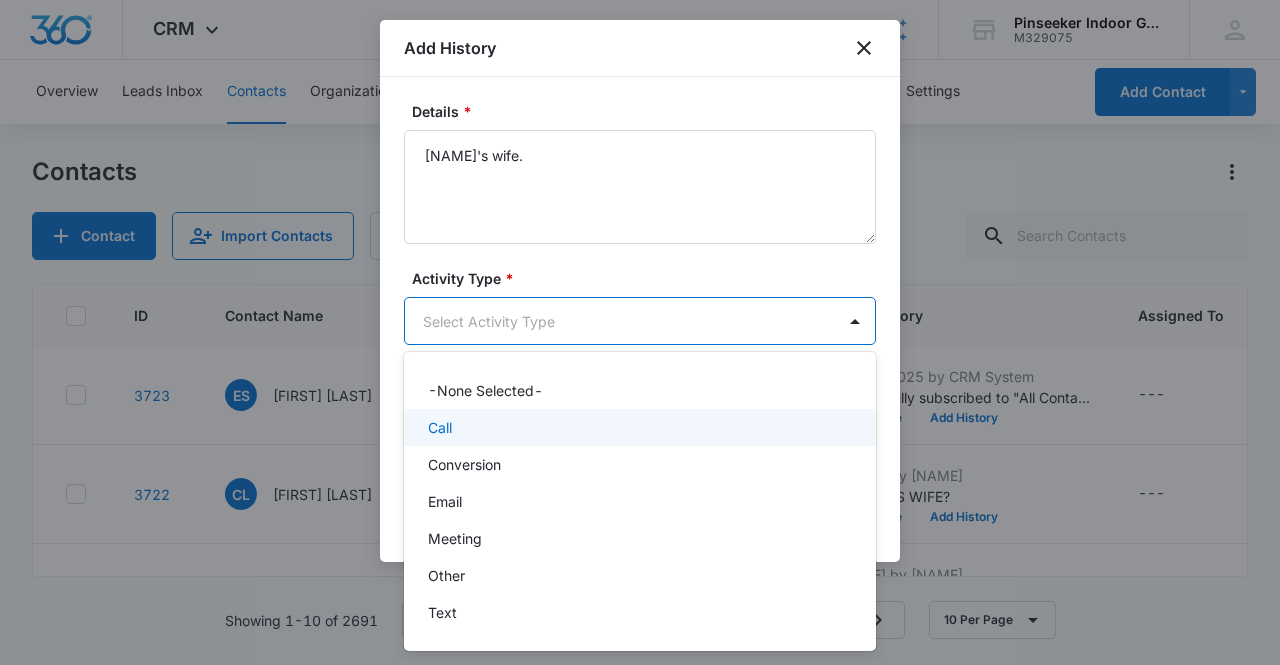 click on "Call" at bounding box center [638, 427] 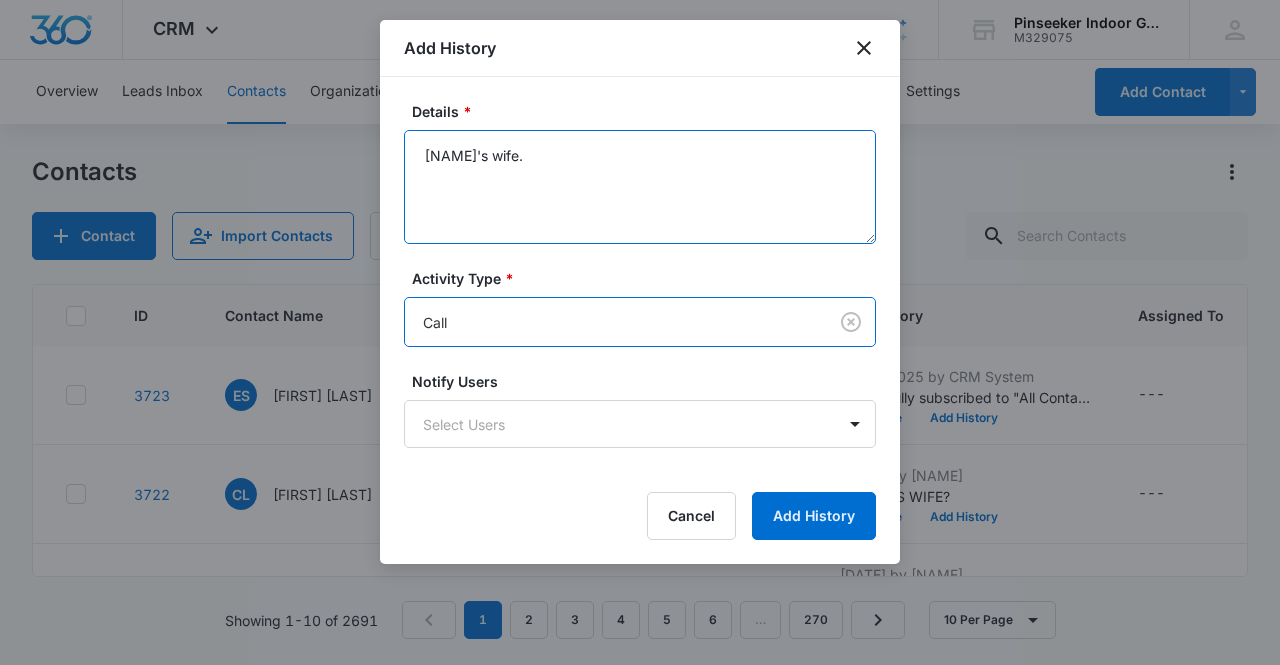click on "[NAME]'s wife." at bounding box center [640, 187] 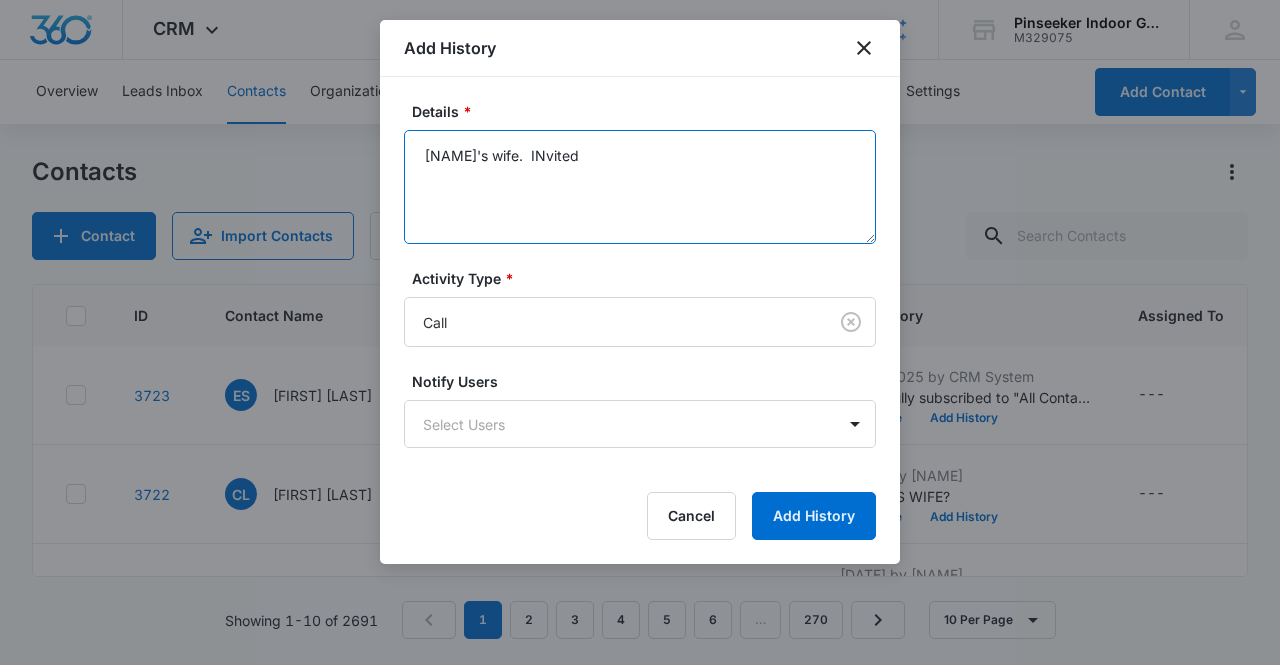 click on "[NAME]'s wife.  INvited" at bounding box center (640, 187) 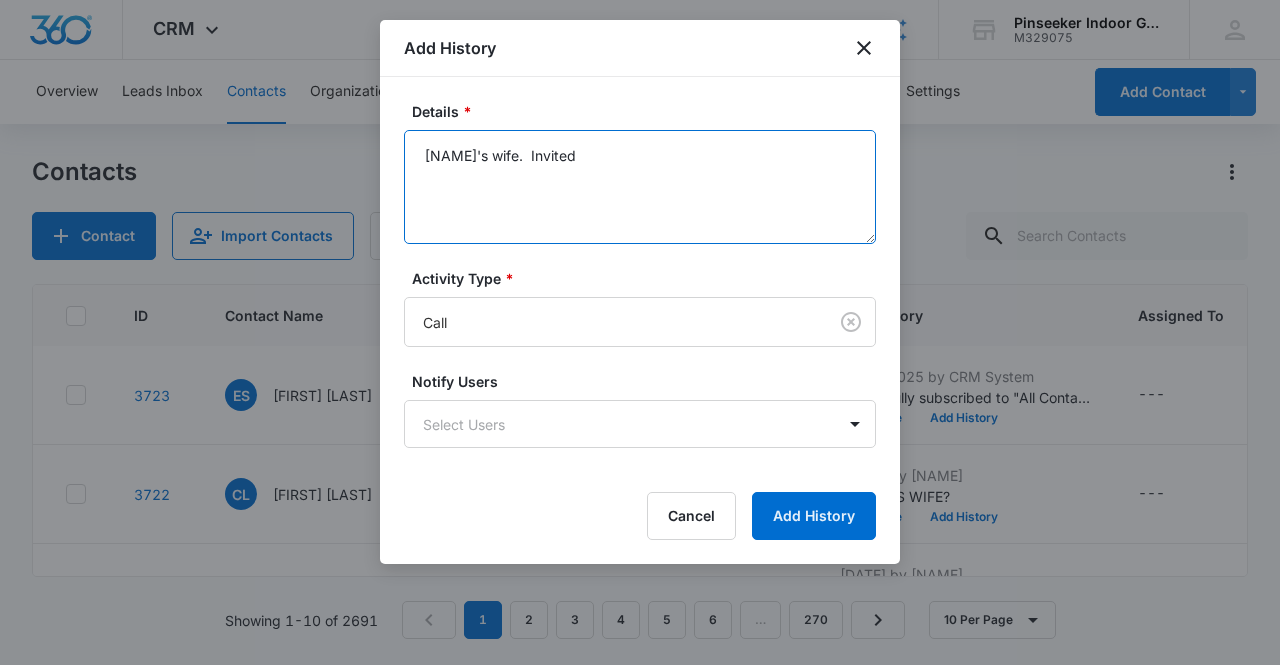 click on "[NAME]'s wife.  Invited" at bounding box center (640, 187) 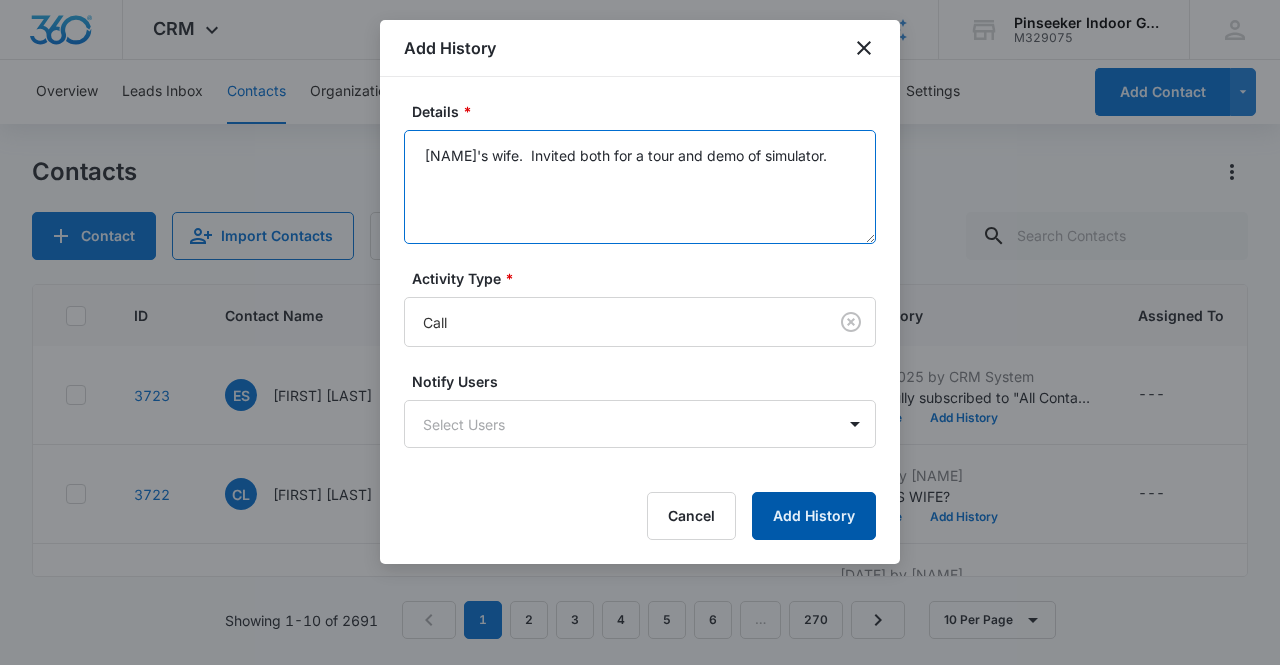 type on "[NAME]'s wife.  Invited both for a tour and demo of simulator." 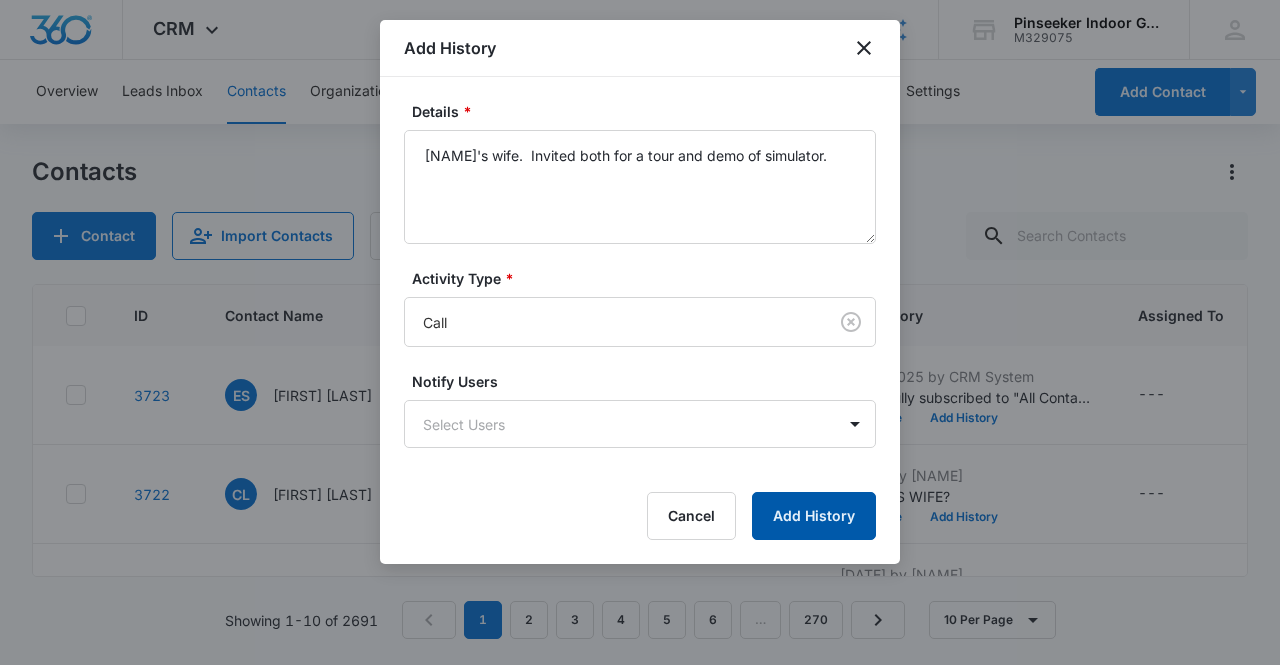 click on "Add History" at bounding box center (814, 516) 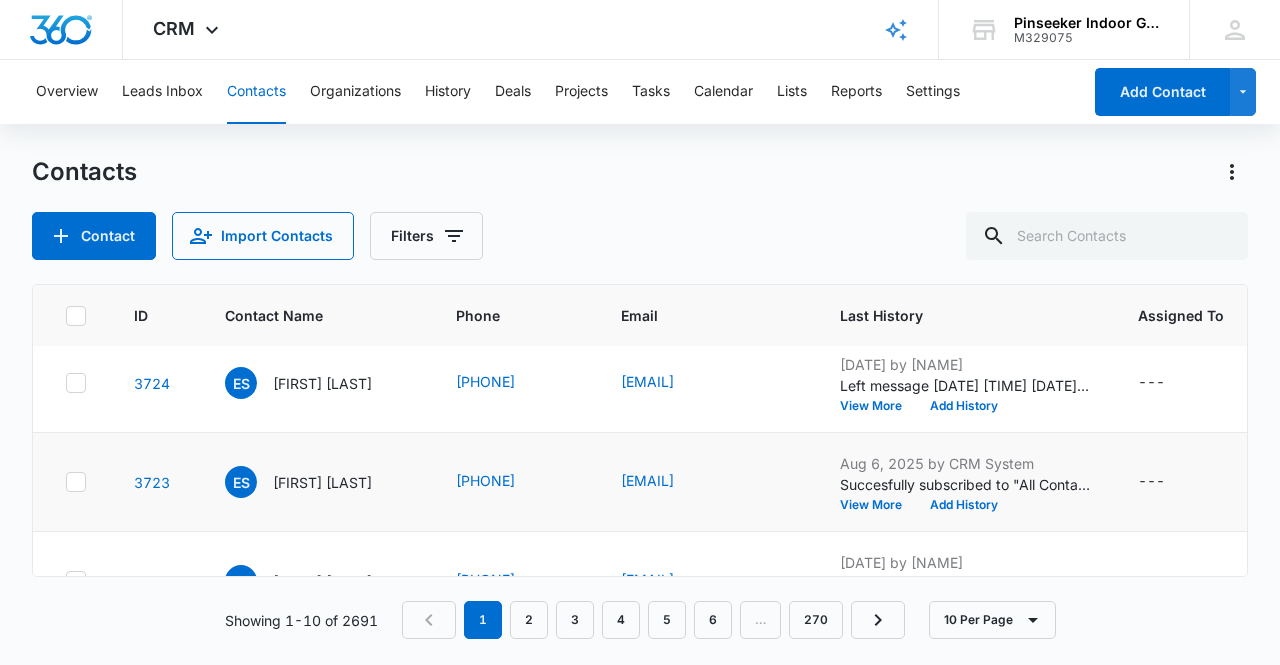 scroll, scrollTop: 0, scrollLeft: 0, axis: both 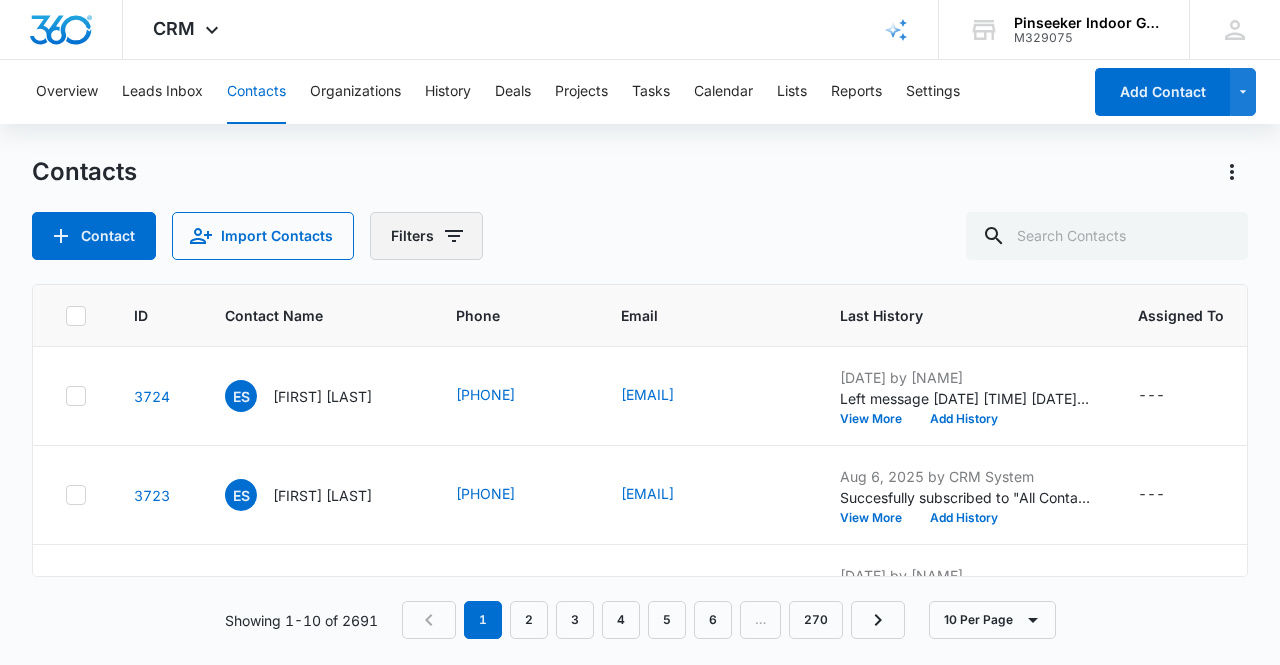 click 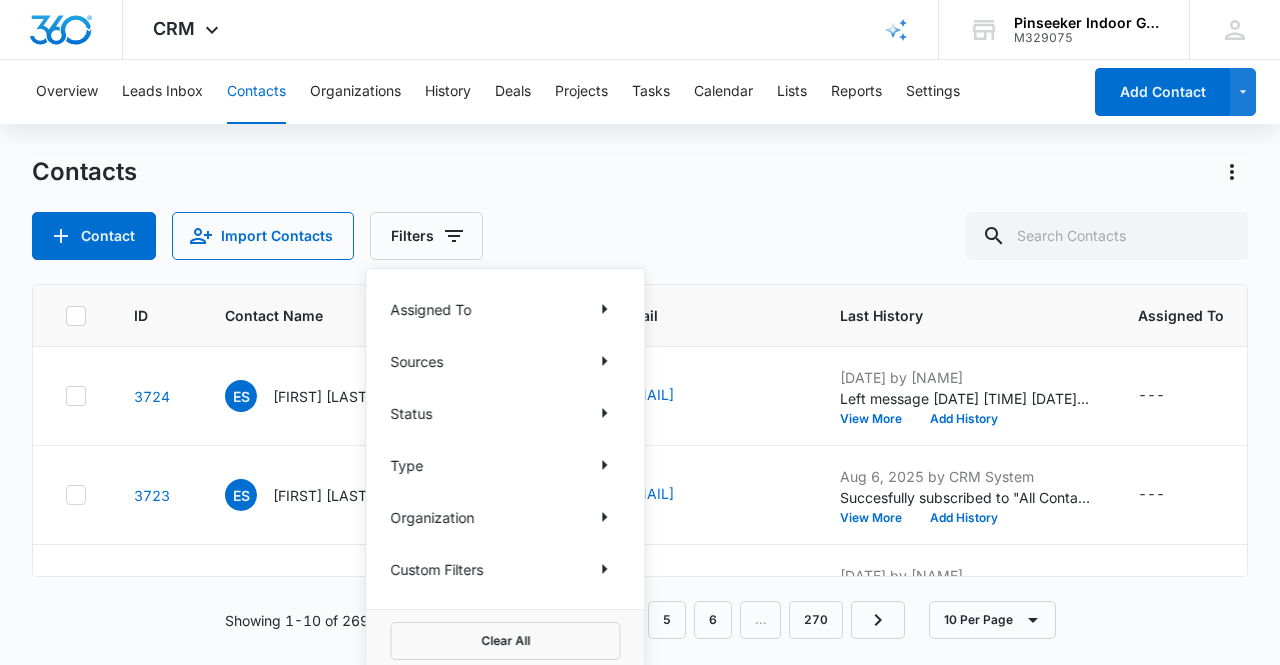 click on "Contacts Contact Import Contacts Filters Assigned To Sources Status Type Organization Custom Filters Clear All" at bounding box center [640, 208] 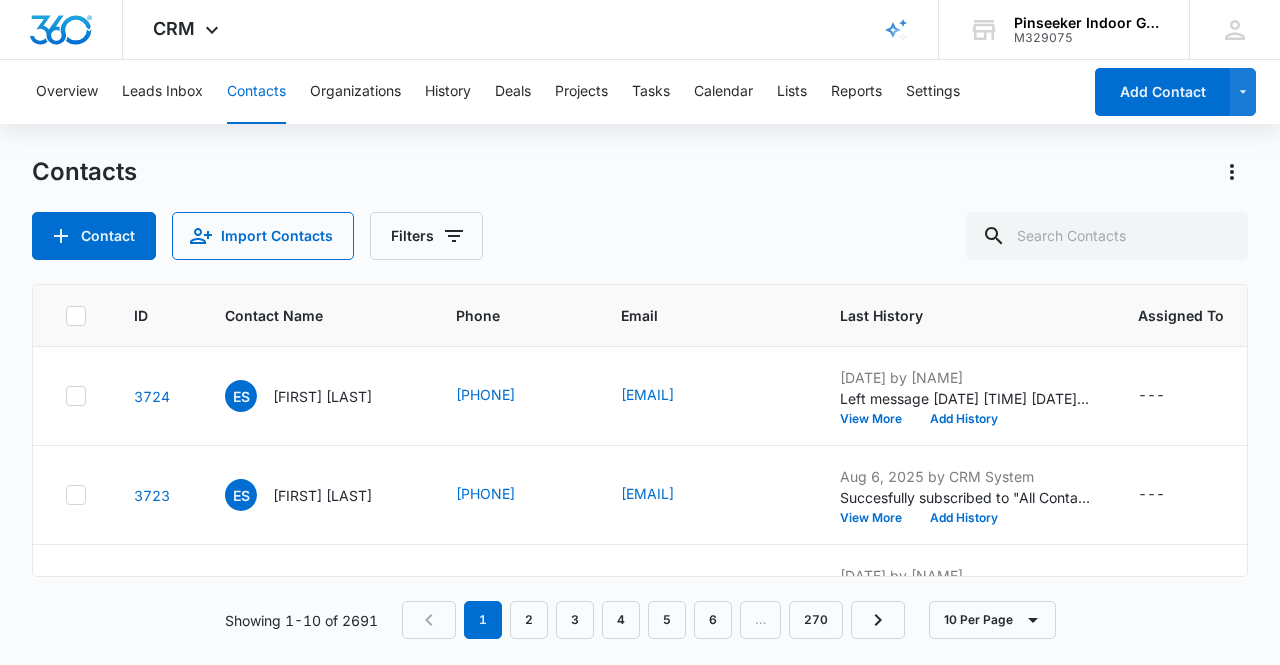 scroll, scrollTop: 400, scrollLeft: 0, axis: vertical 